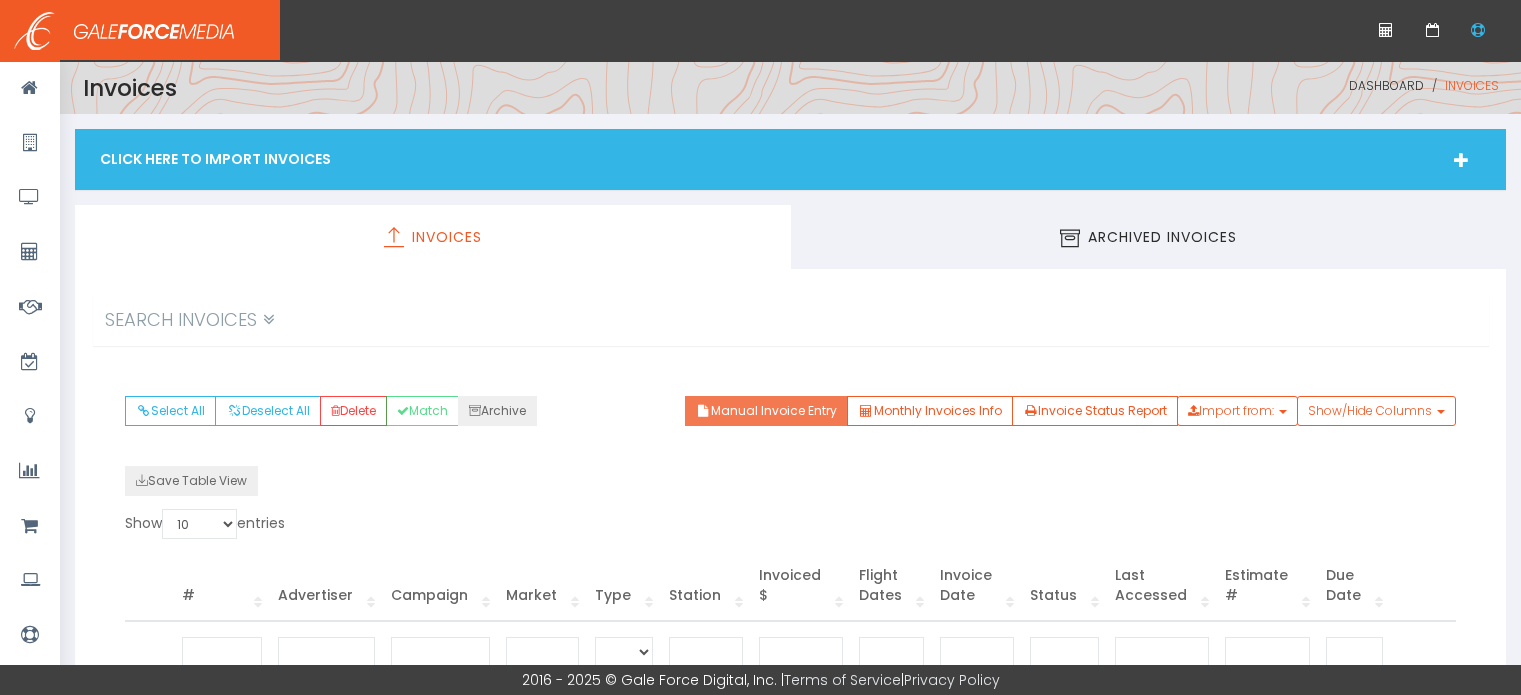scroll, scrollTop: 0, scrollLeft: 0, axis: both 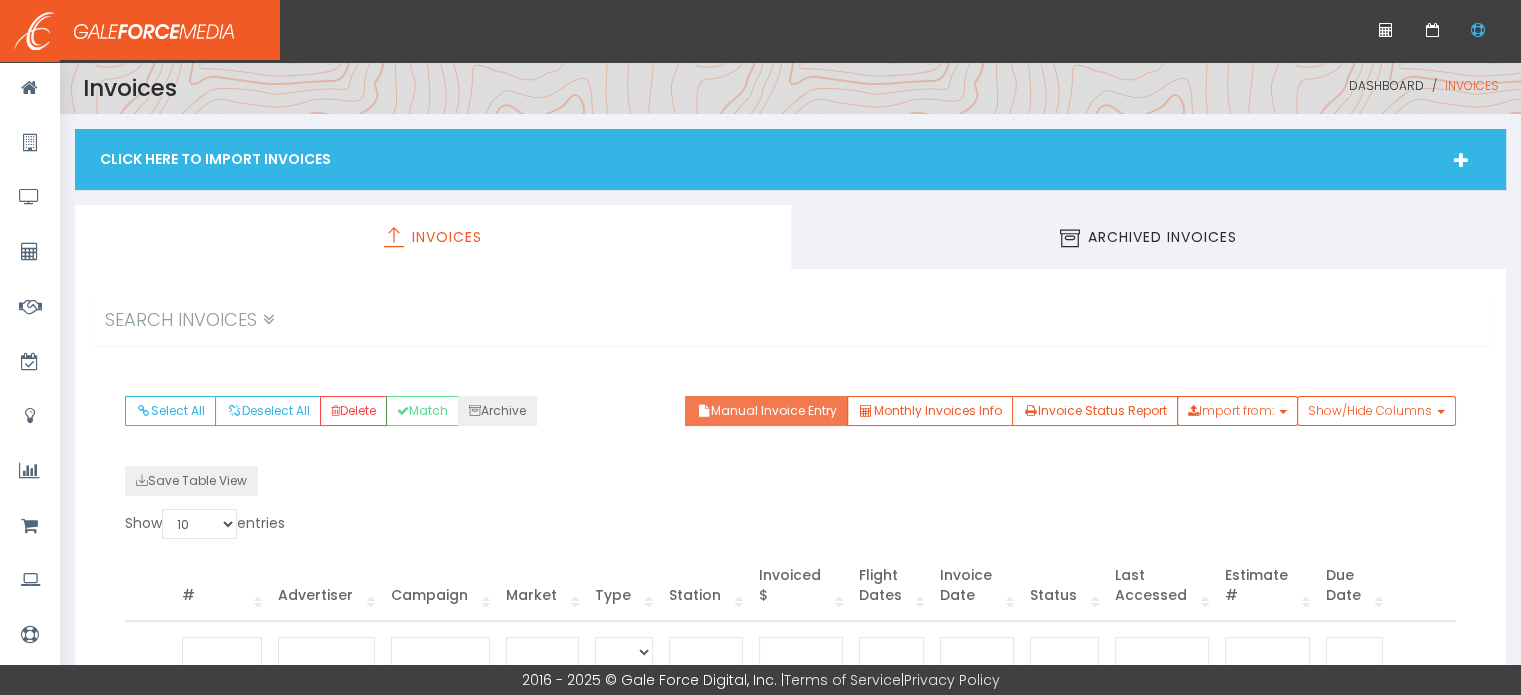 click on "Manual Invoice Entry" at bounding box center [766, 411] 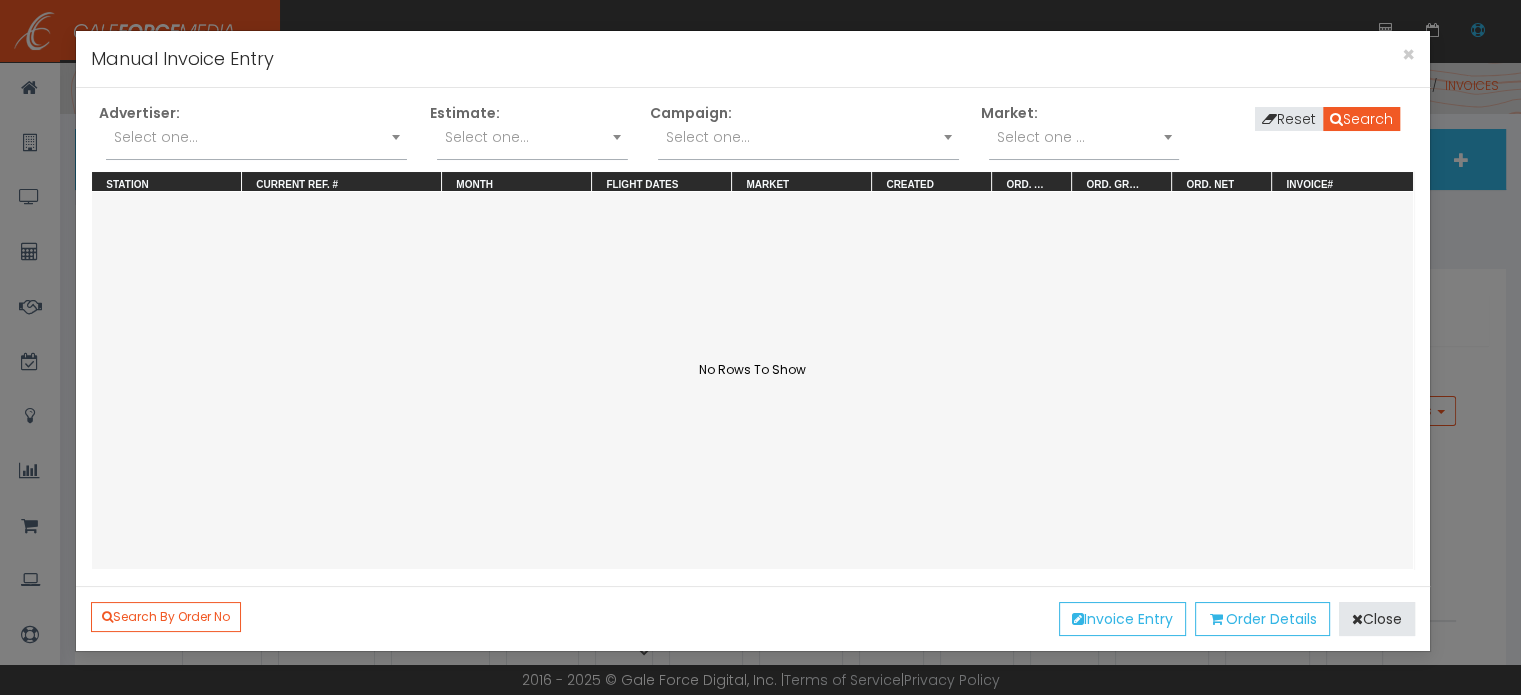 click on "Select one..." at bounding box center (256, 137) 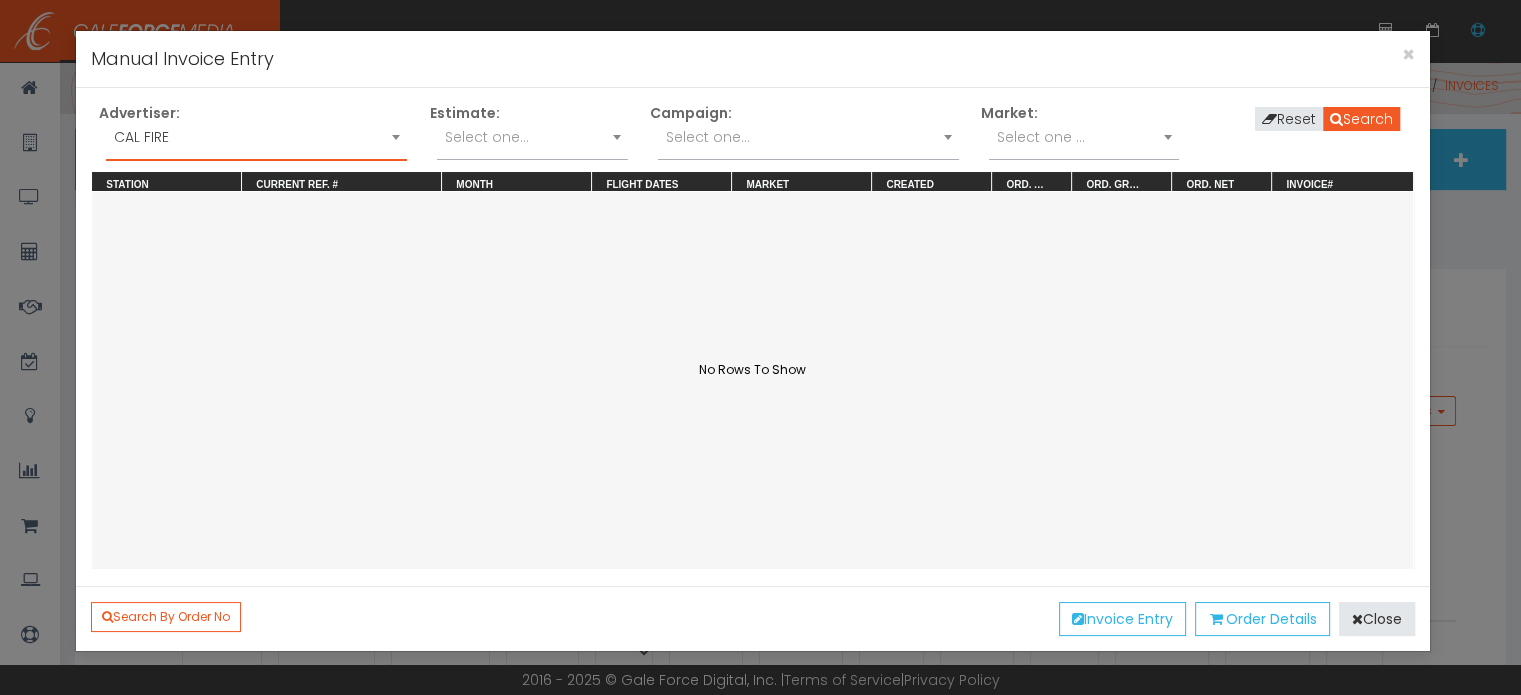 click on "Select one..." at bounding box center (808, 137) 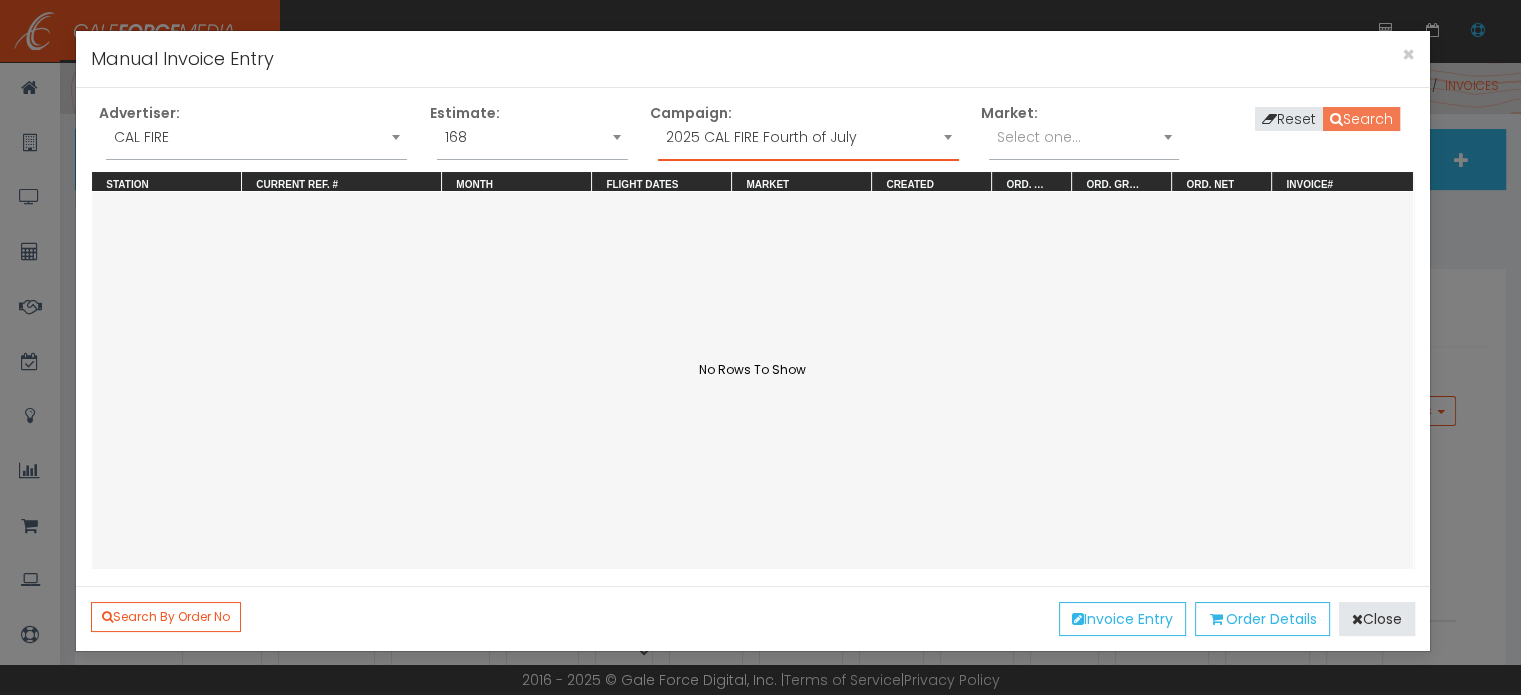 click on "Search" at bounding box center [1361, 119] 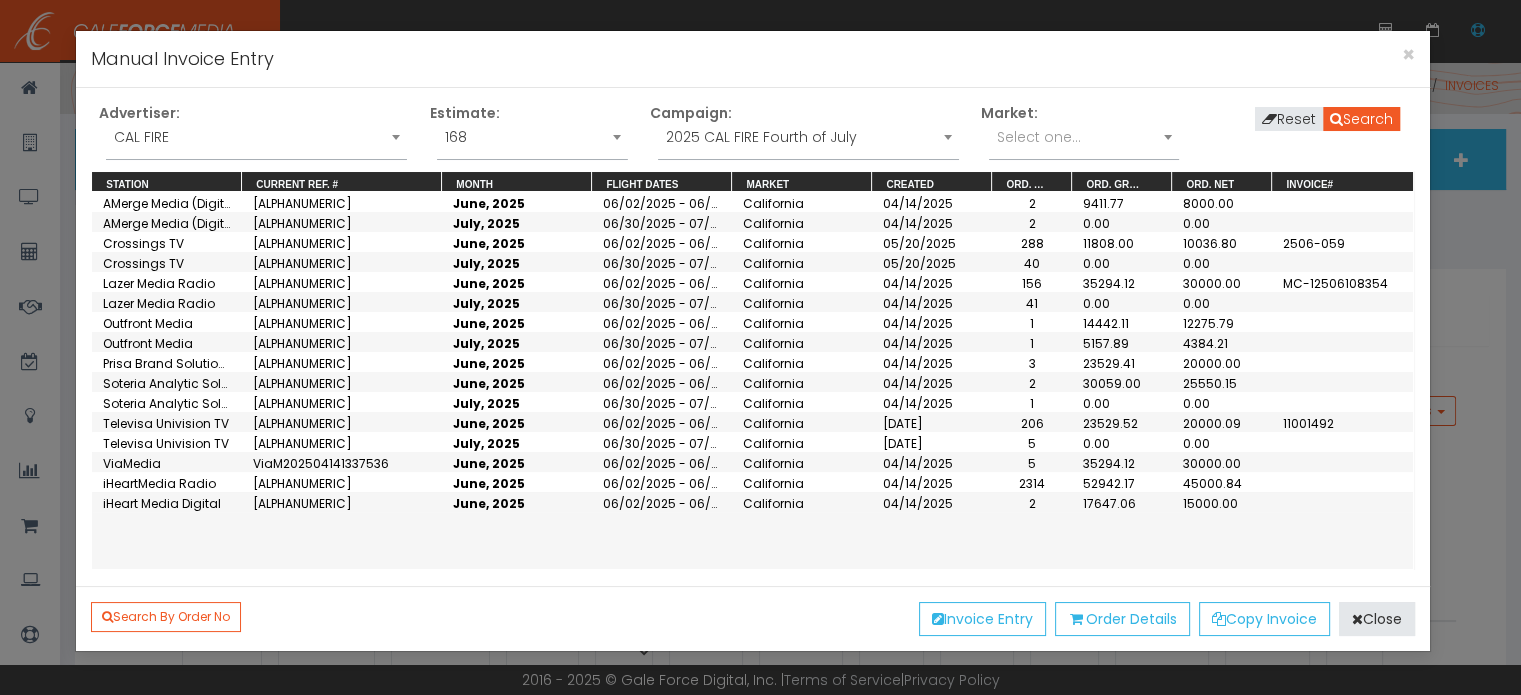 click on "12275.79" at bounding box center (1222, 202) 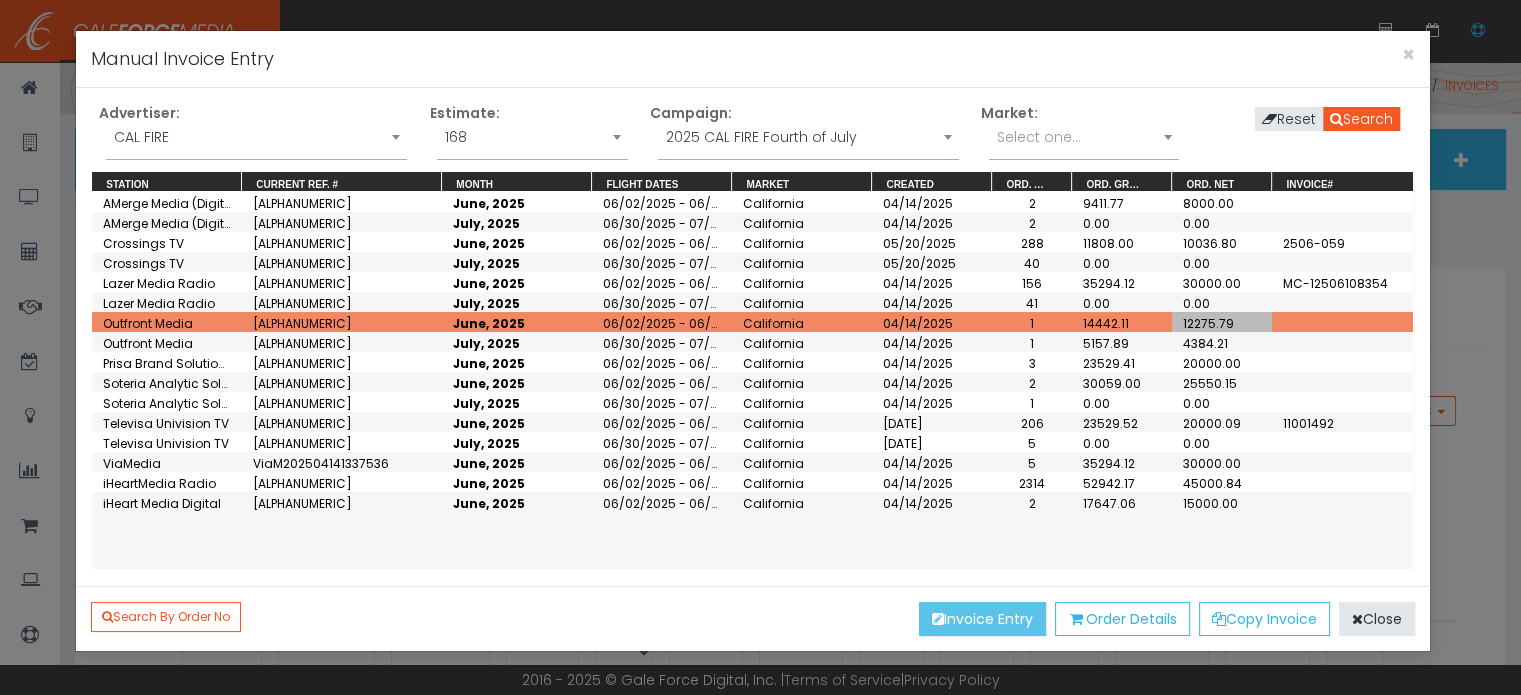 click on "Invoice Entry" at bounding box center [982, 619] 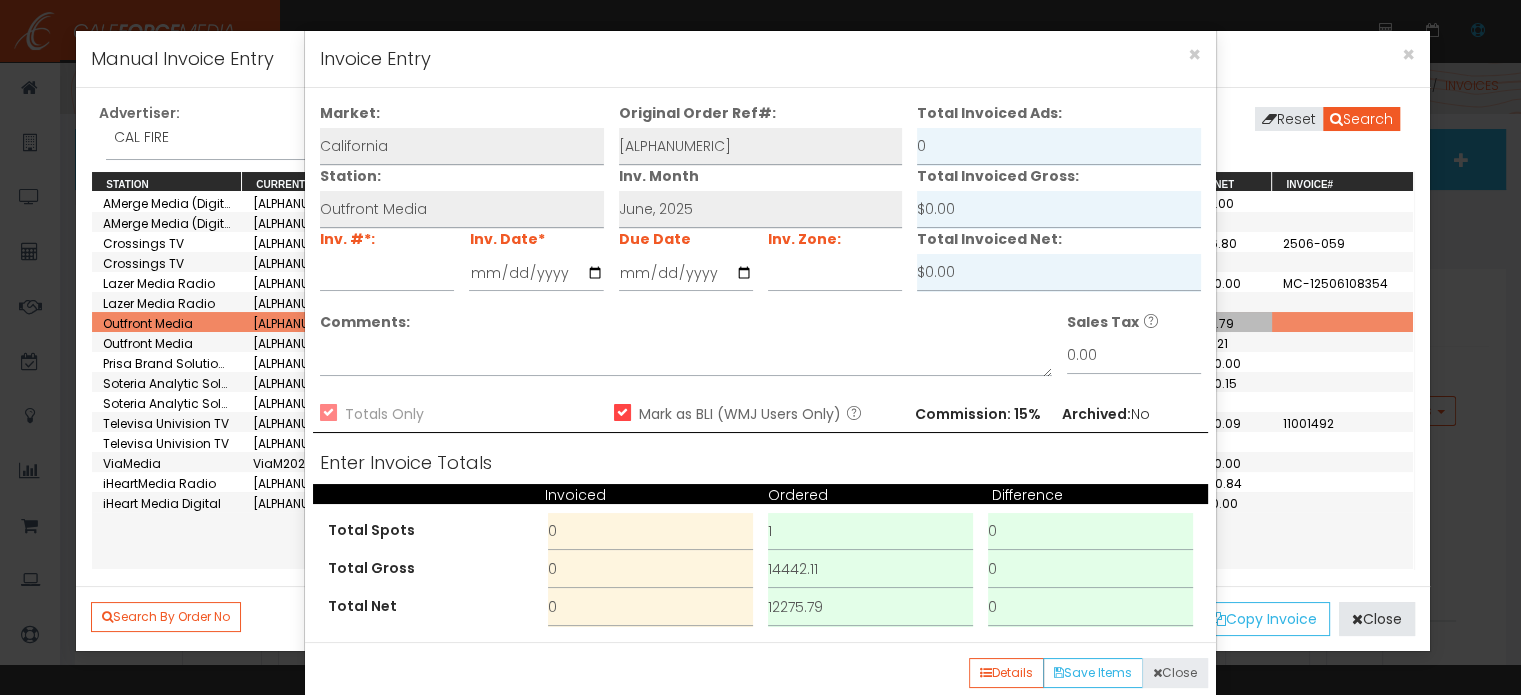 click on "Close" at bounding box center [1175, 673] 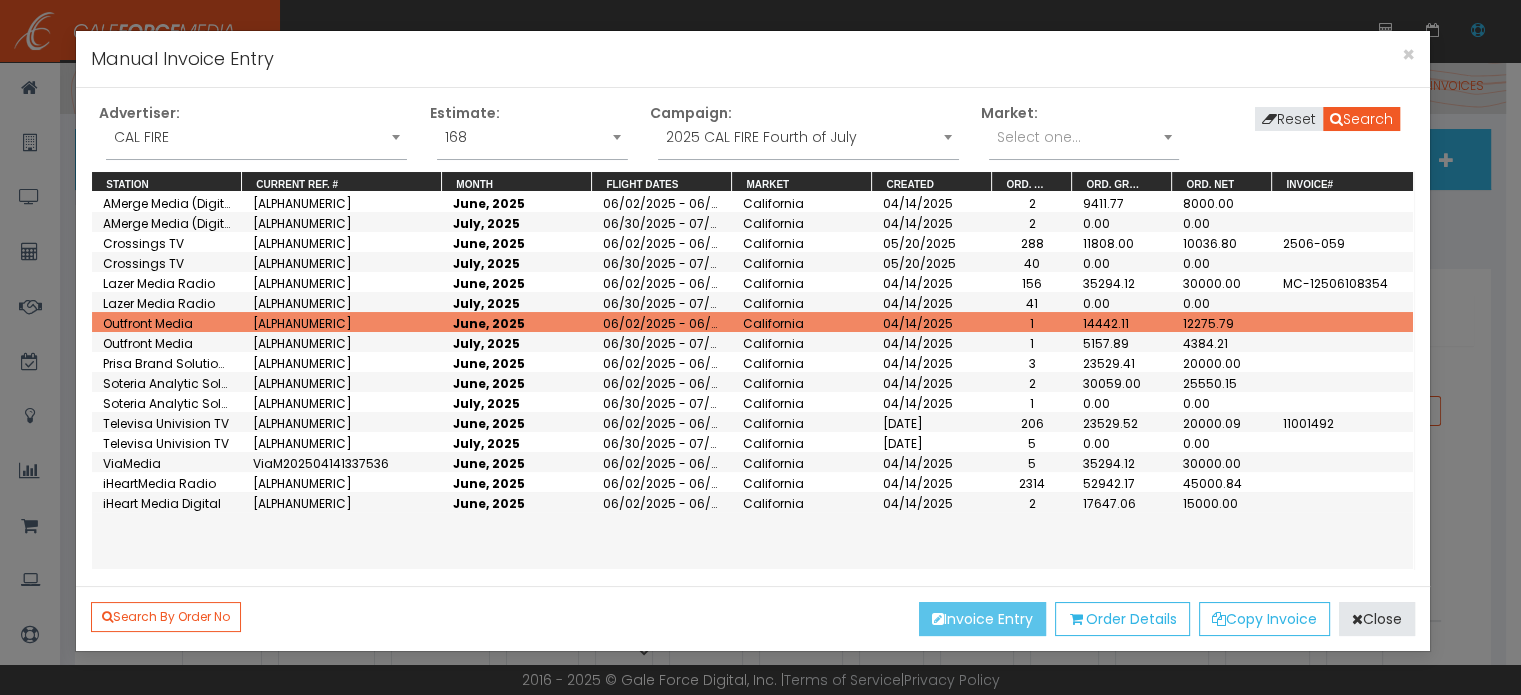 click on "Invoice Entry" at bounding box center [982, 619] 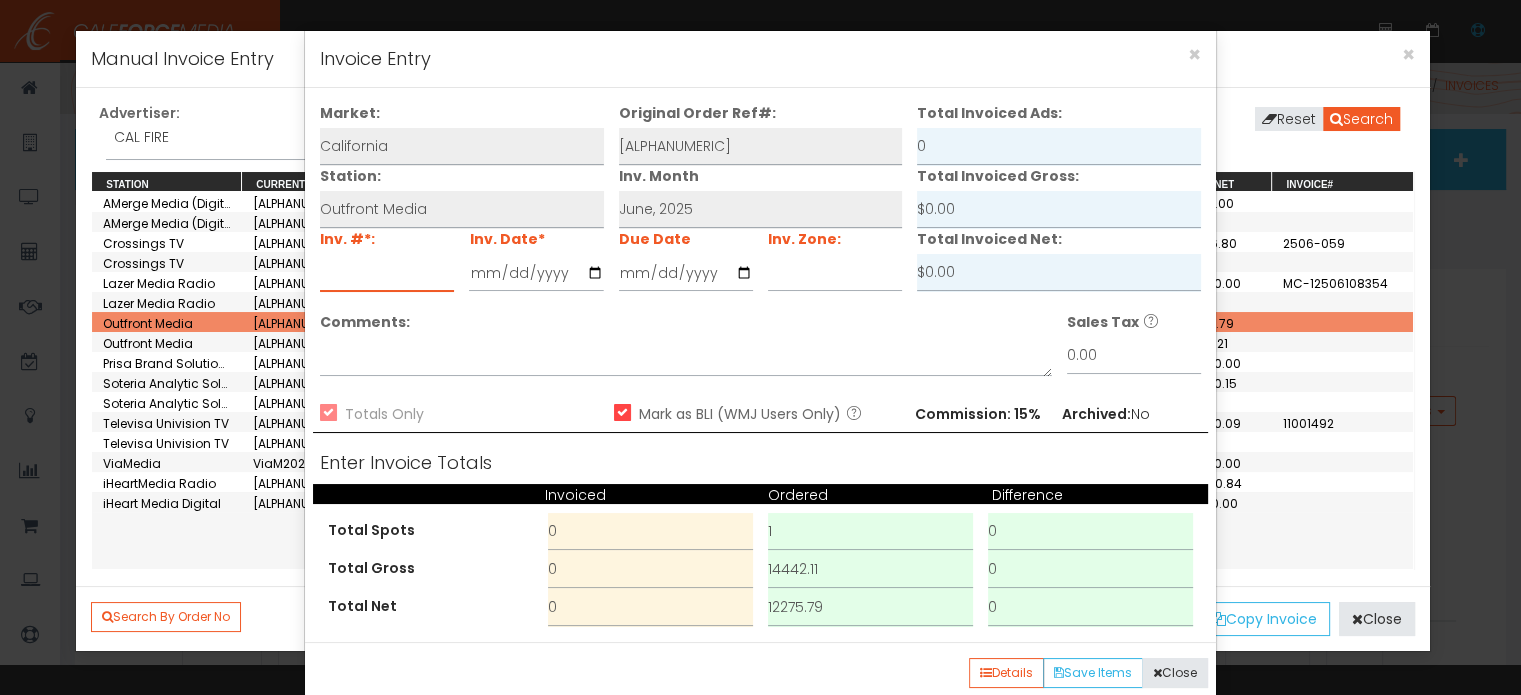 click at bounding box center [387, 273] 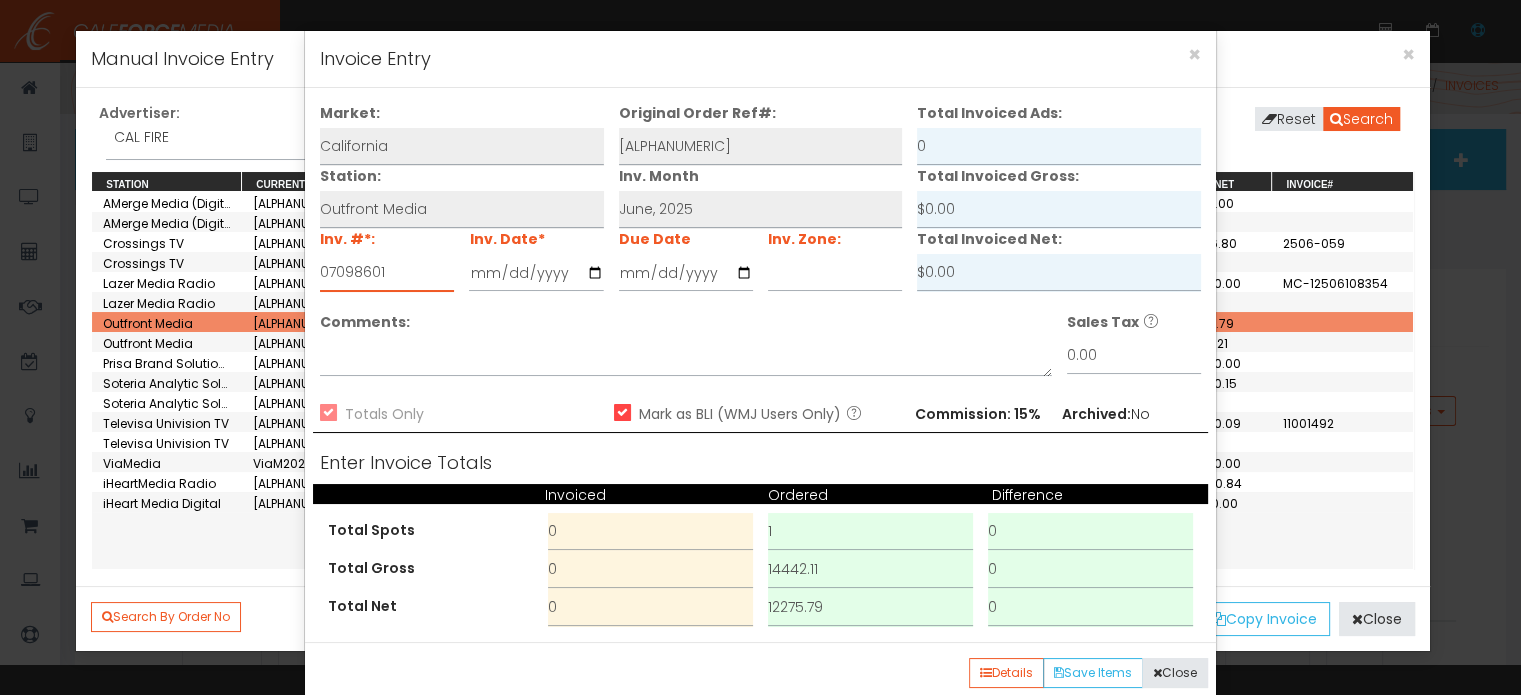 type on "07098601" 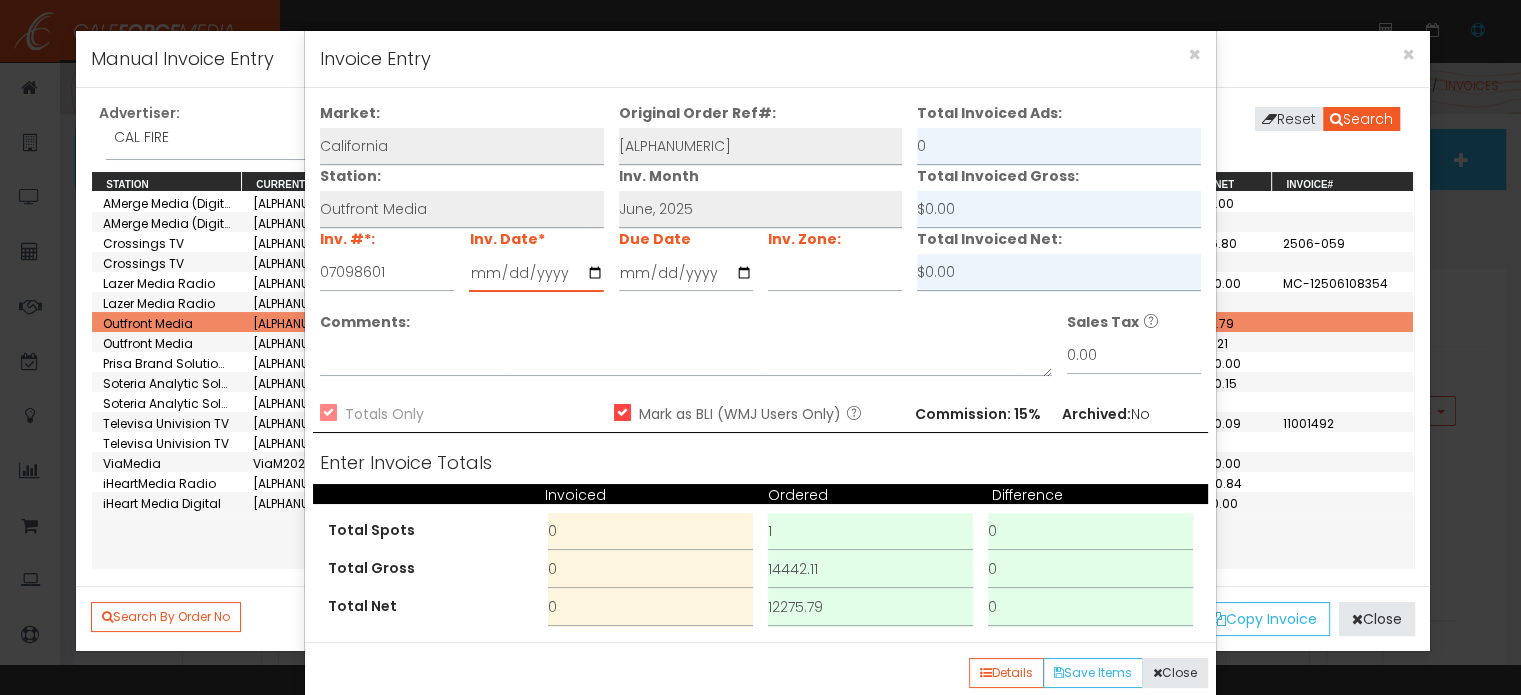 type on "2025-07-04" 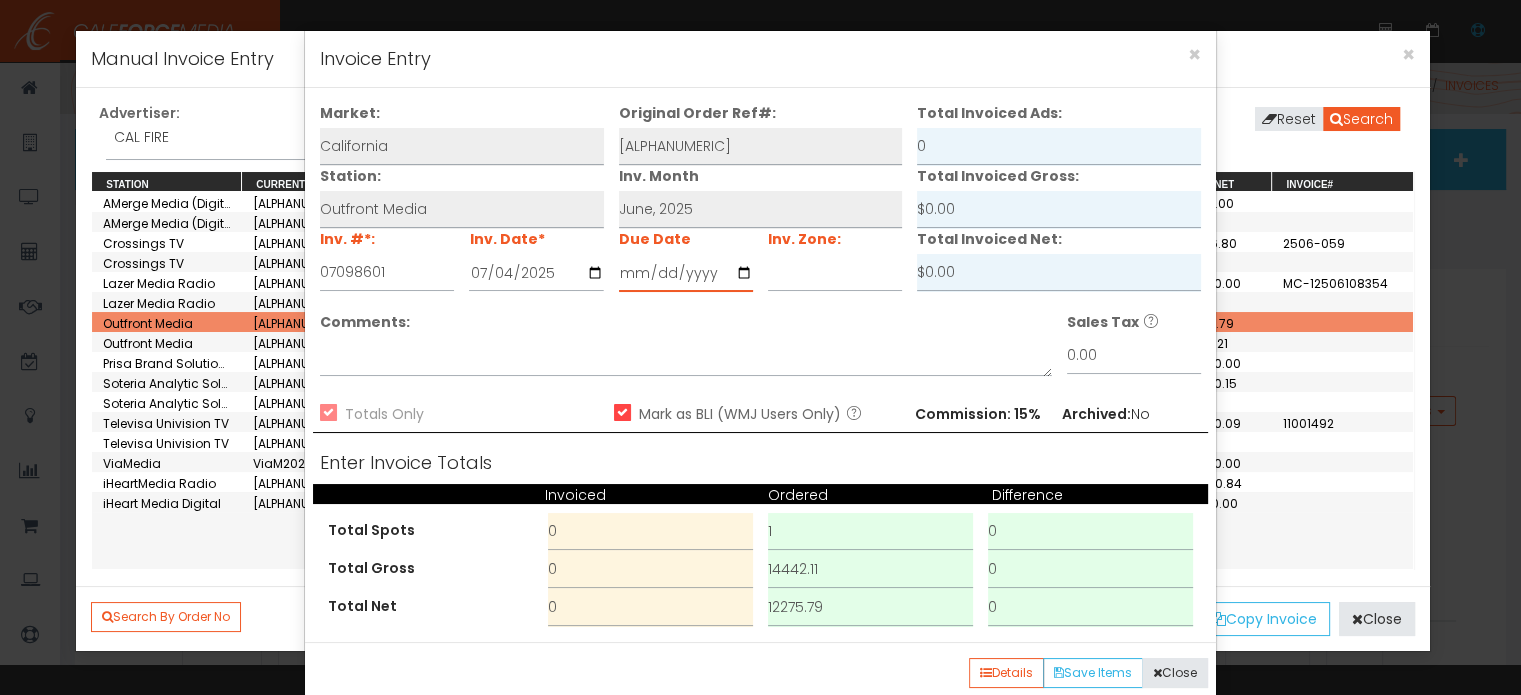 type on "2025-08-04" 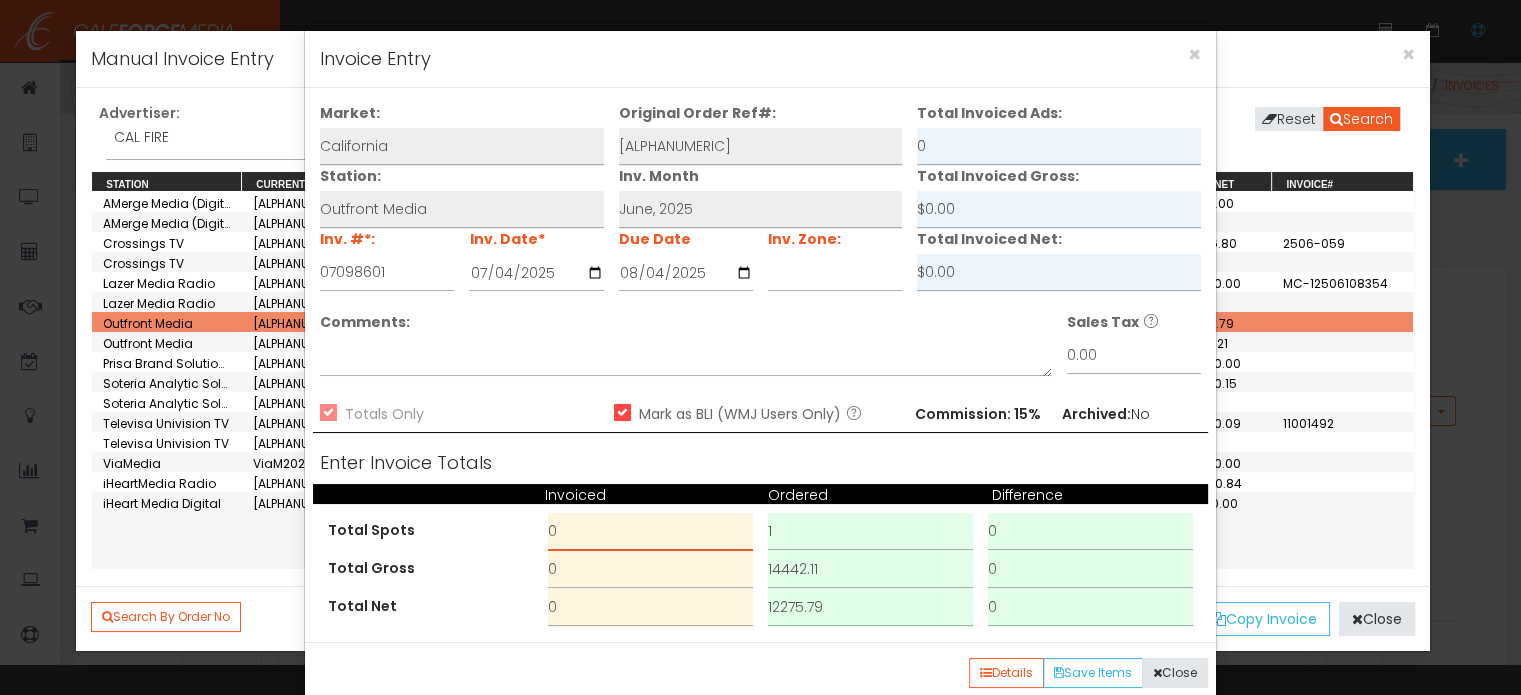 drag, startPoint x: 587, startPoint y: 531, endPoint x: 512, endPoint y: 528, distance: 75.059975 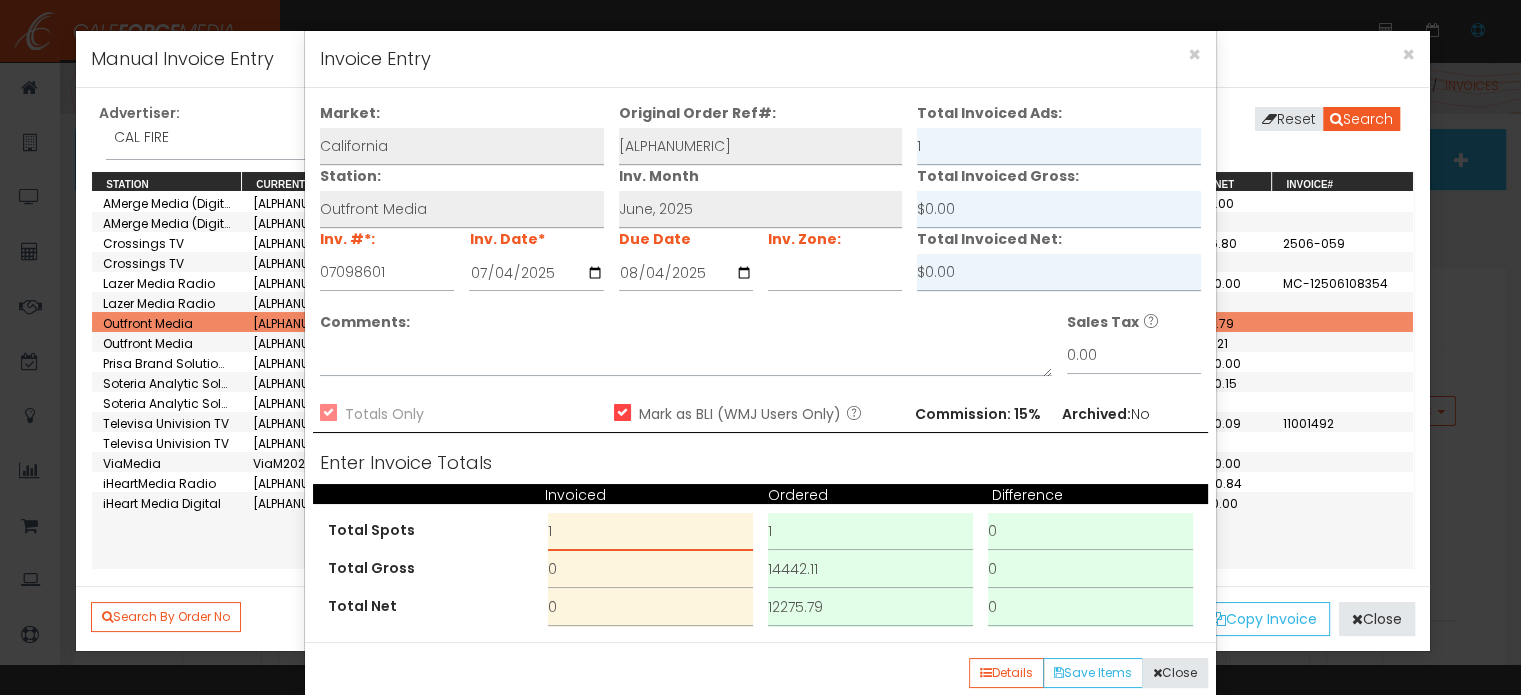 type on "1" 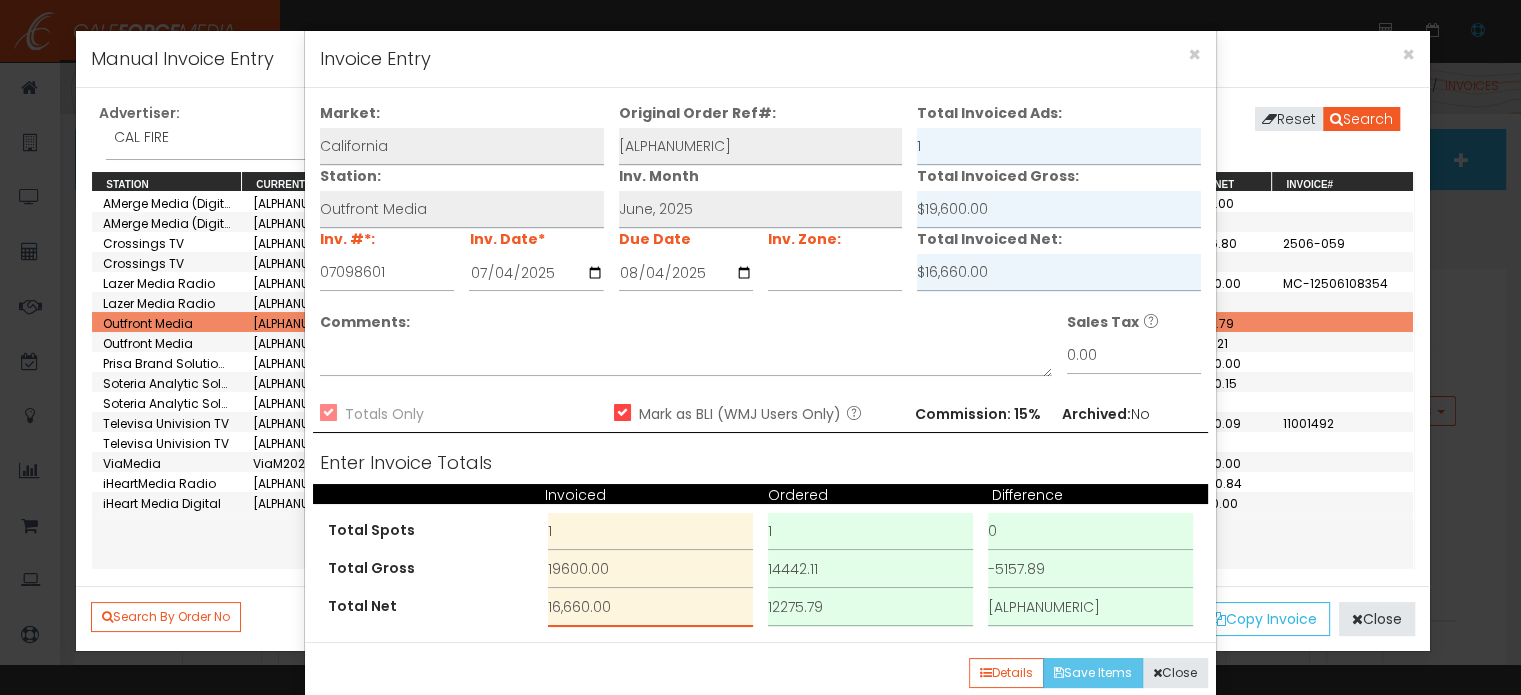 type on "16,660.00" 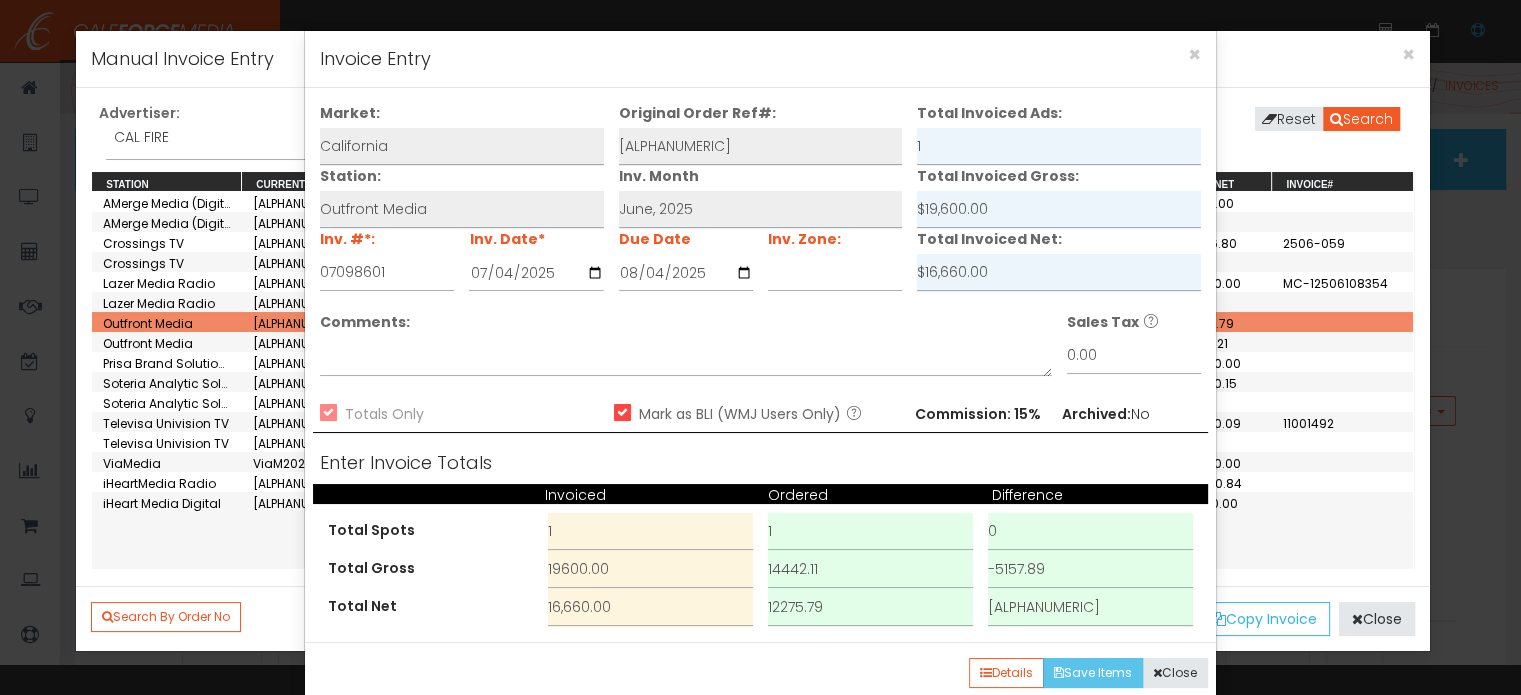 click on "Save Items" at bounding box center (1093, 673) 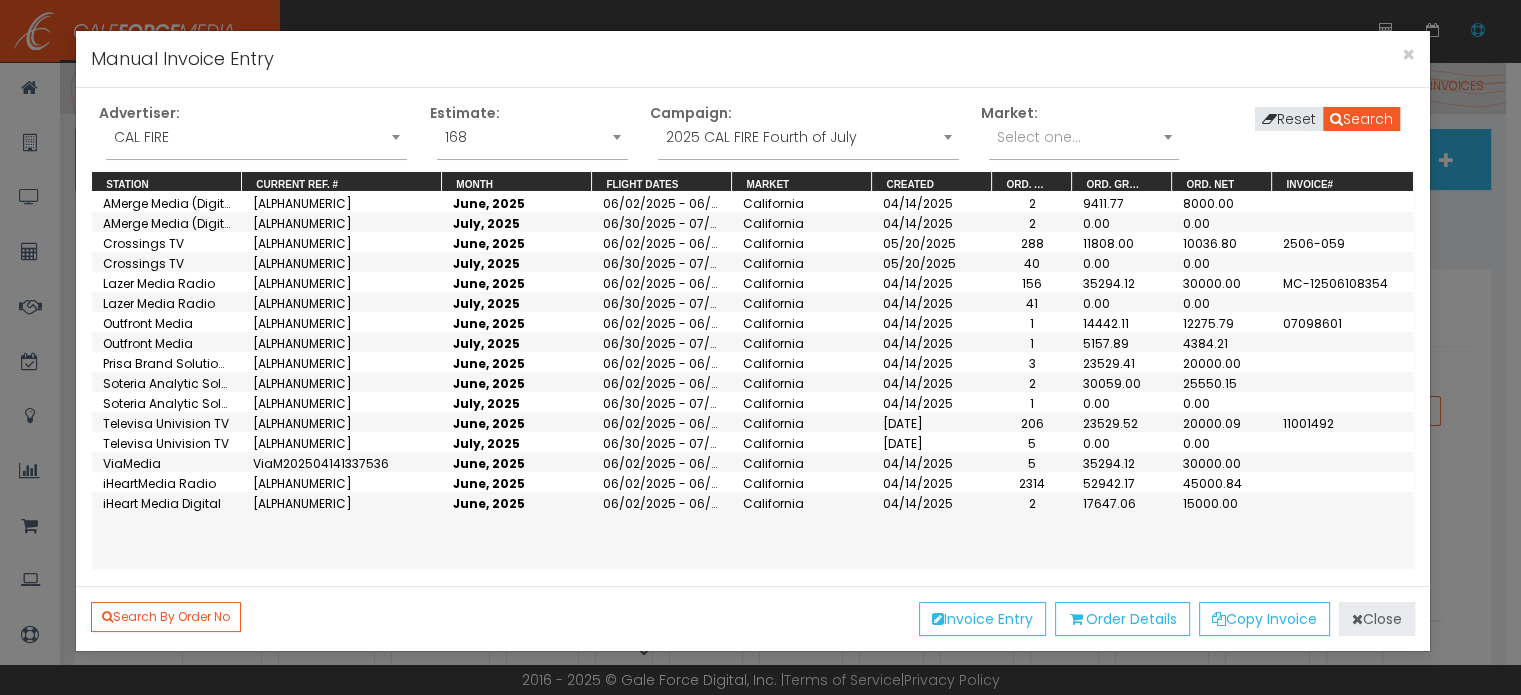 click on "Close" at bounding box center [1377, 619] 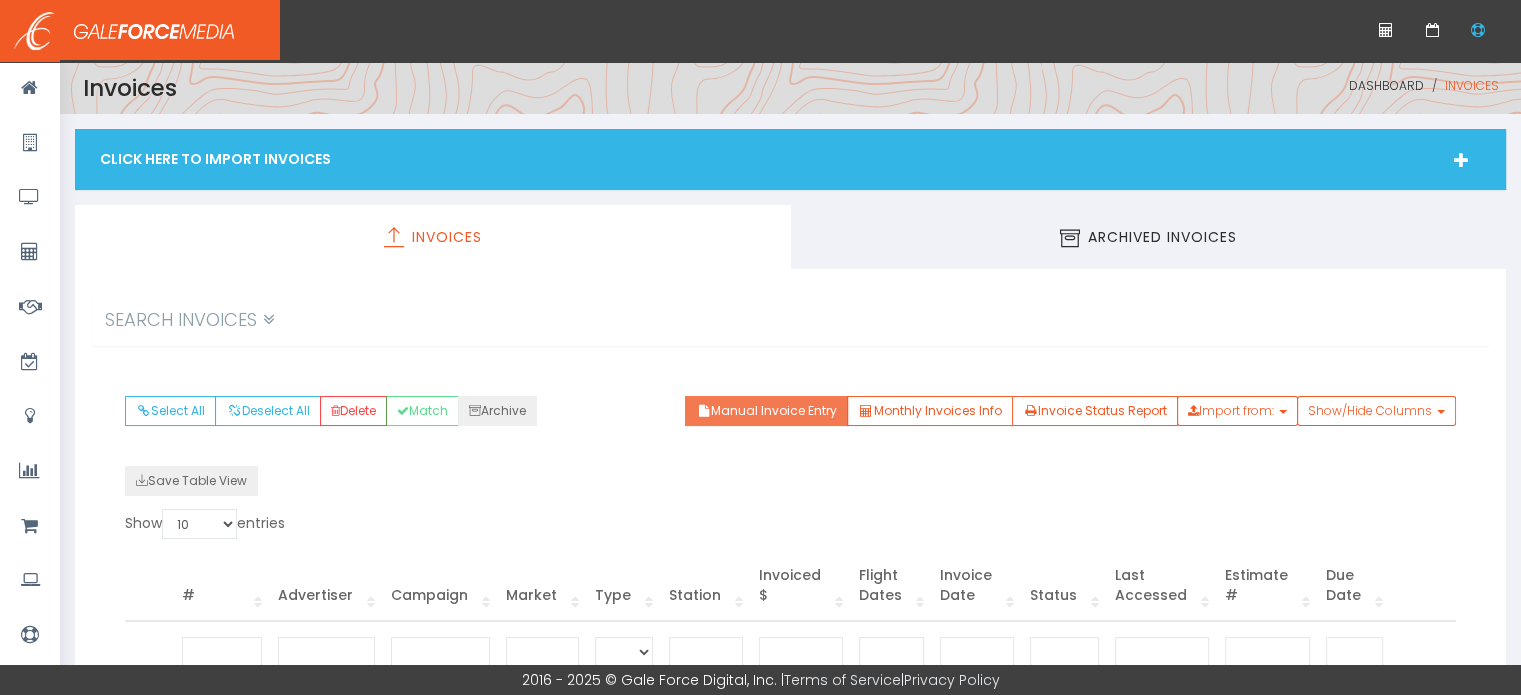 click on "Manual Invoice Entry" at bounding box center [766, 411] 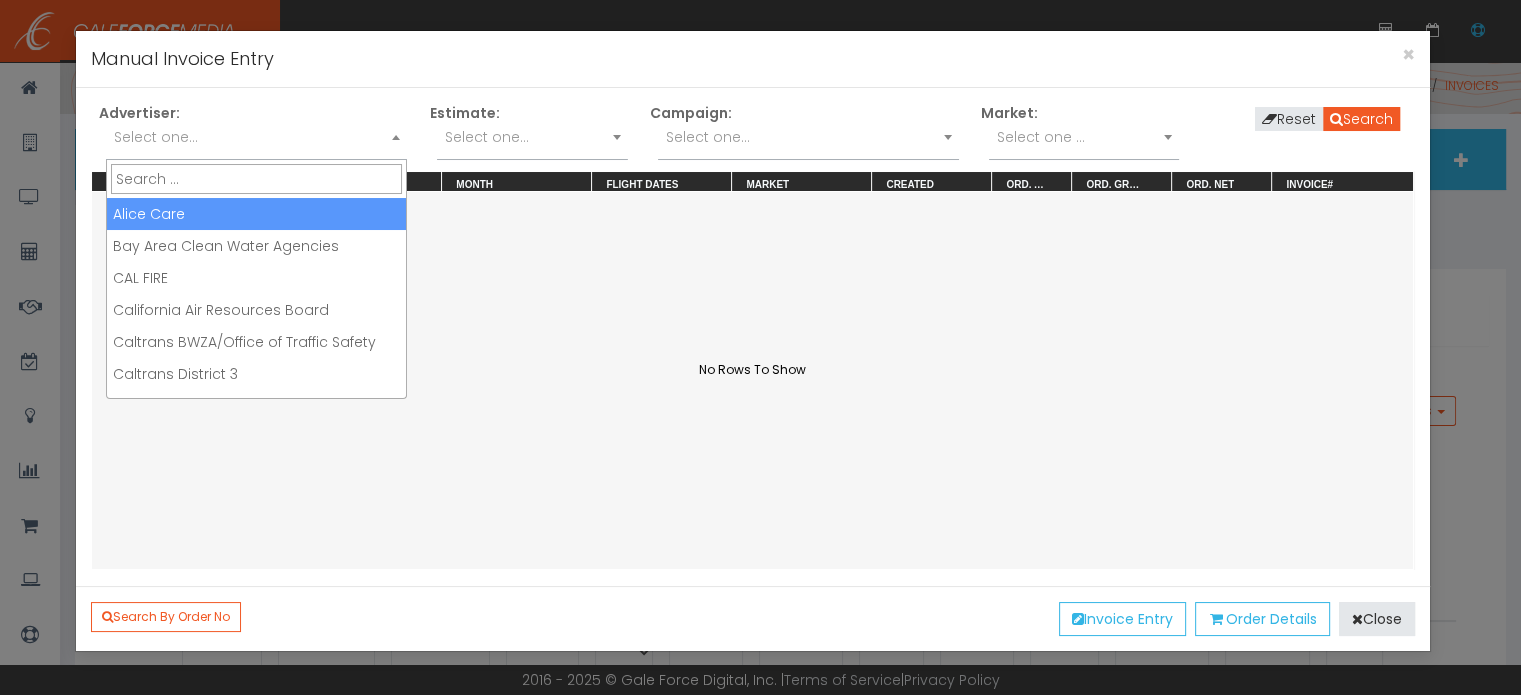 click at bounding box center [396, 137] 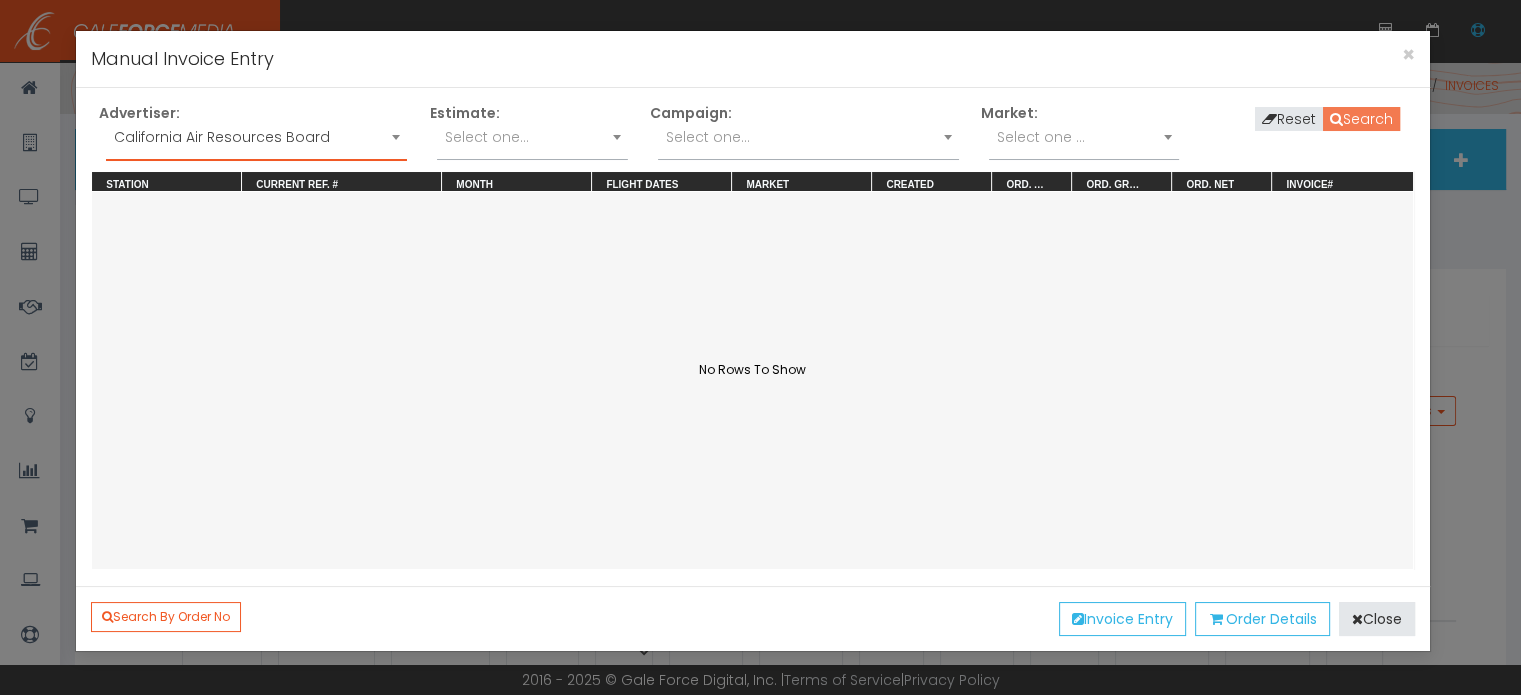 click on "Search" at bounding box center [1361, 119] 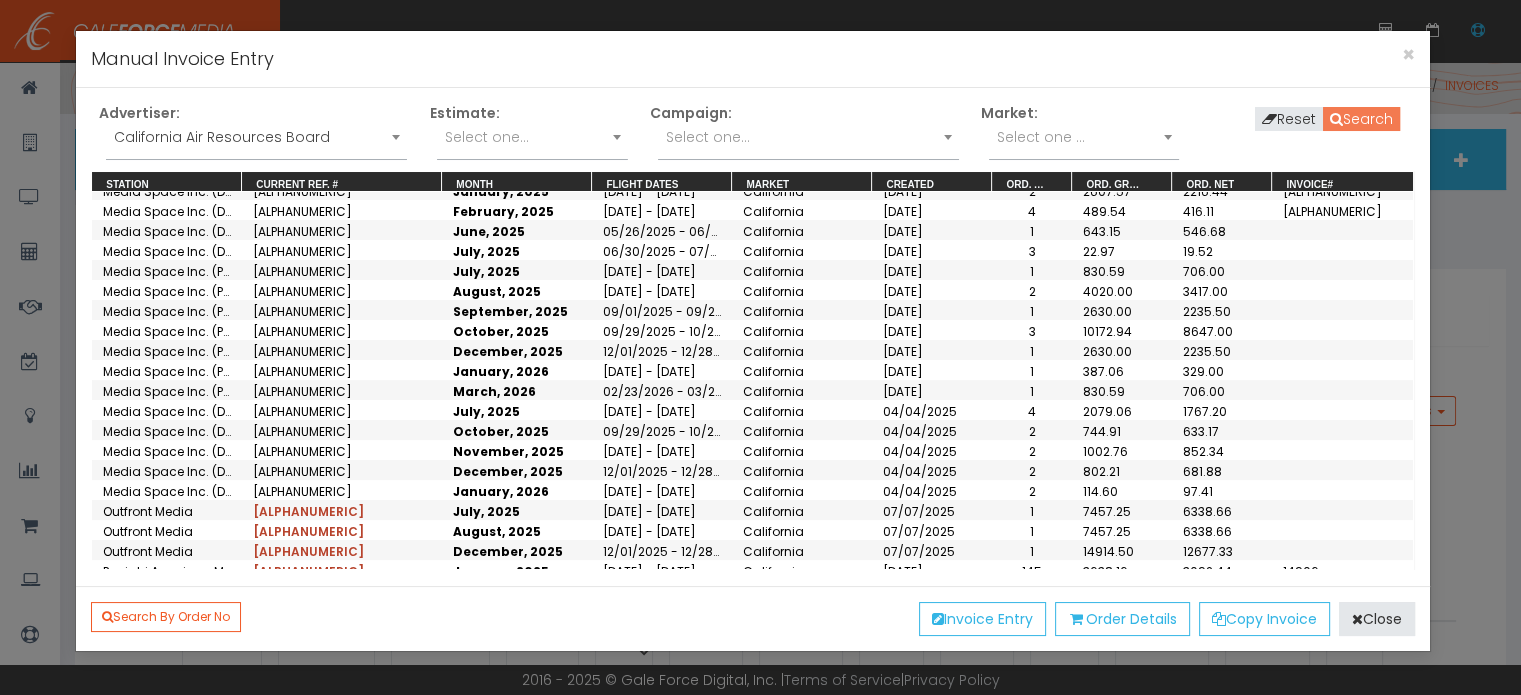 scroll, scrollTop: 1400, scrollLeft: 0, axis: vertical 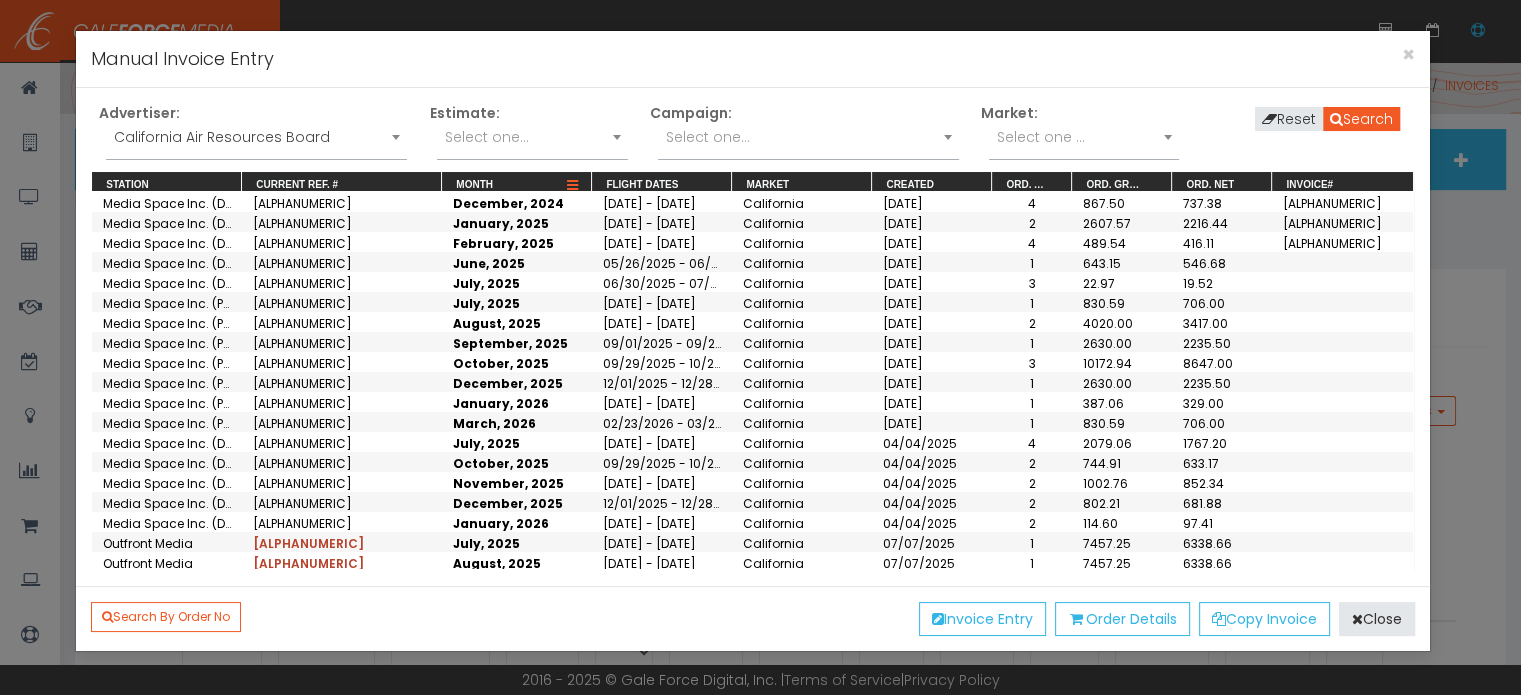 click at bounding box center (572, 186) 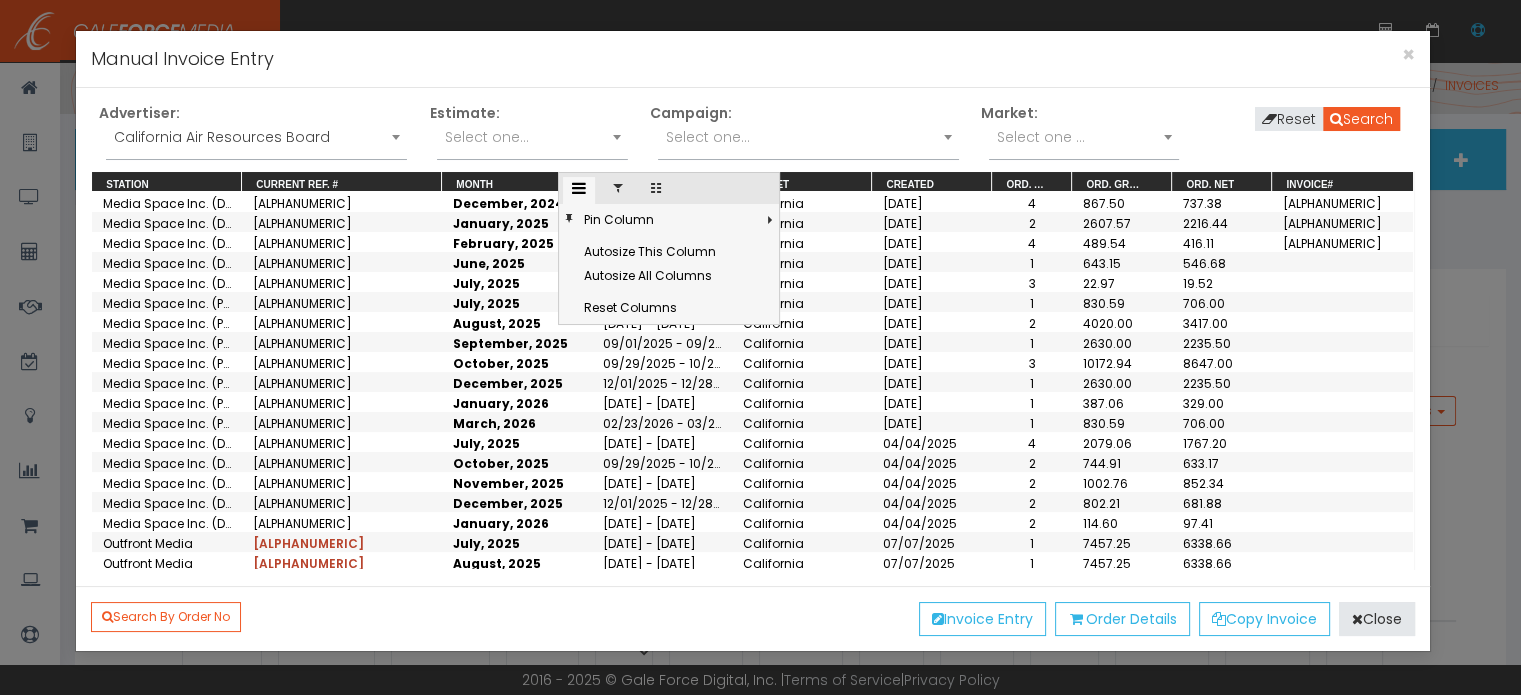 click at bounding box center (618, 190) 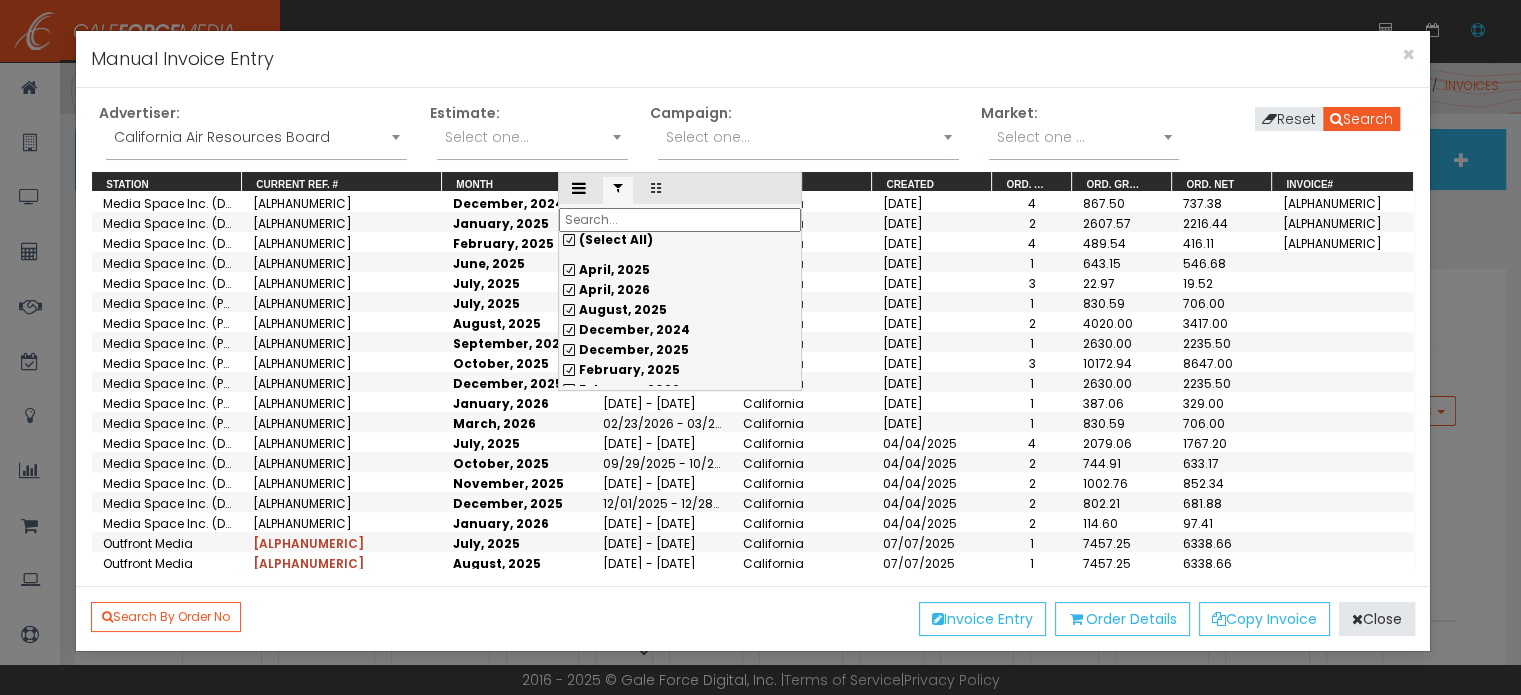 click on "(Select All)" at bounding box center [680, 240] 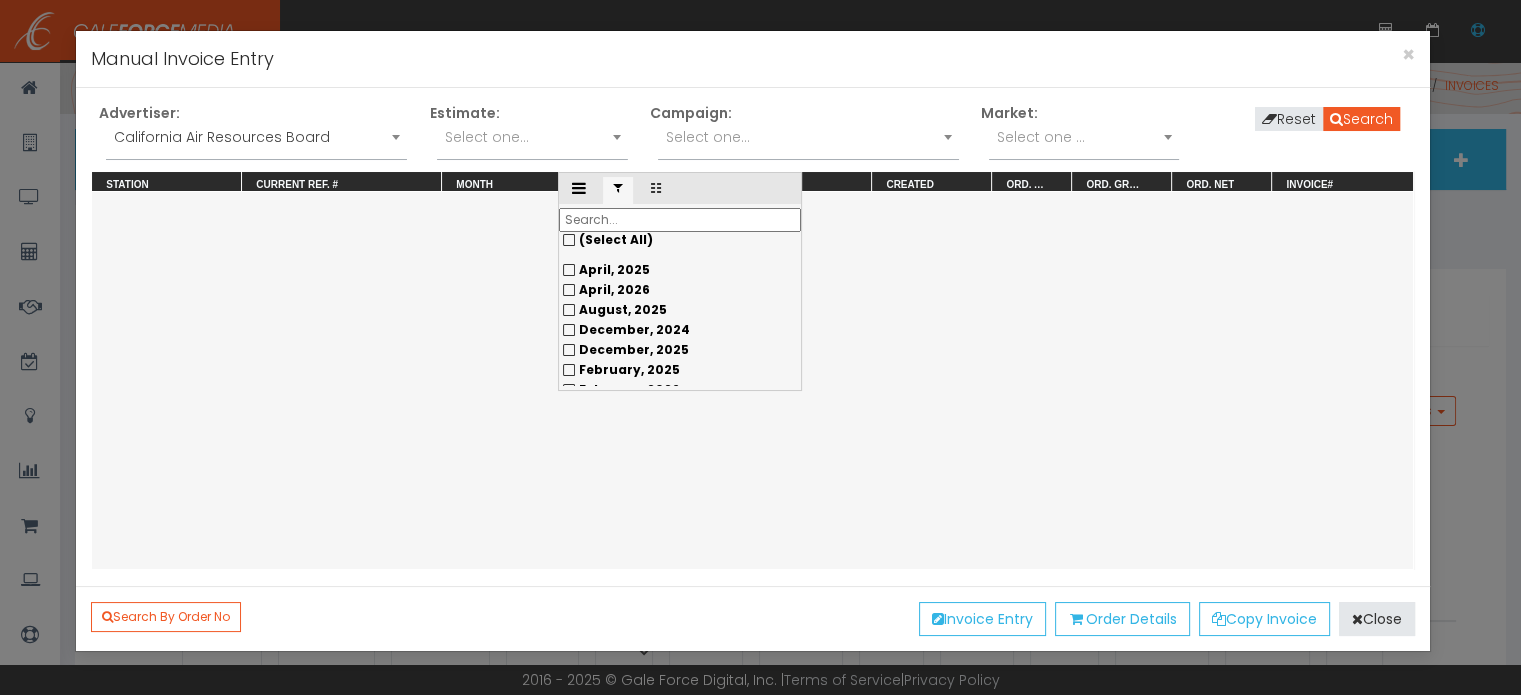 scroll, scrollTop: 0, scrollLeft: 0, axis: both 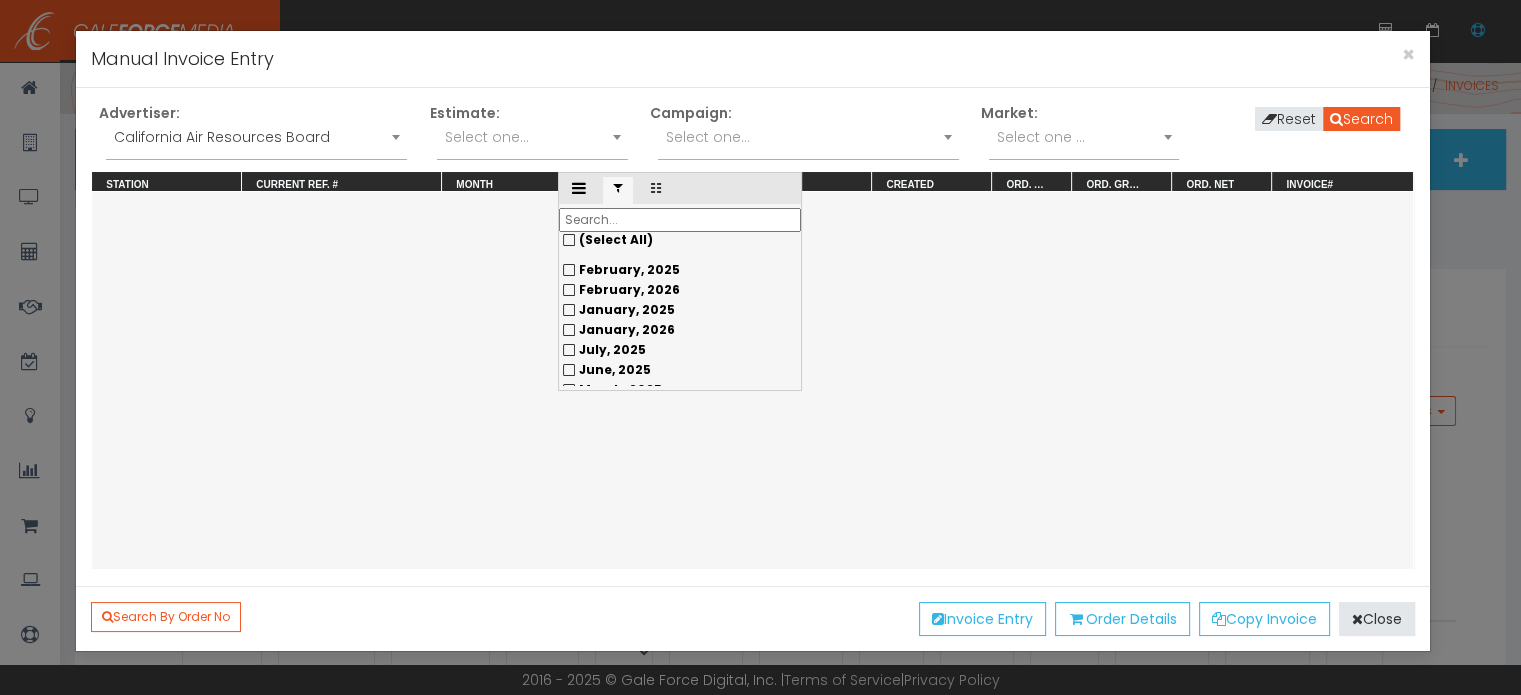 click on "June, 2025" at bounding box center [680, 270] 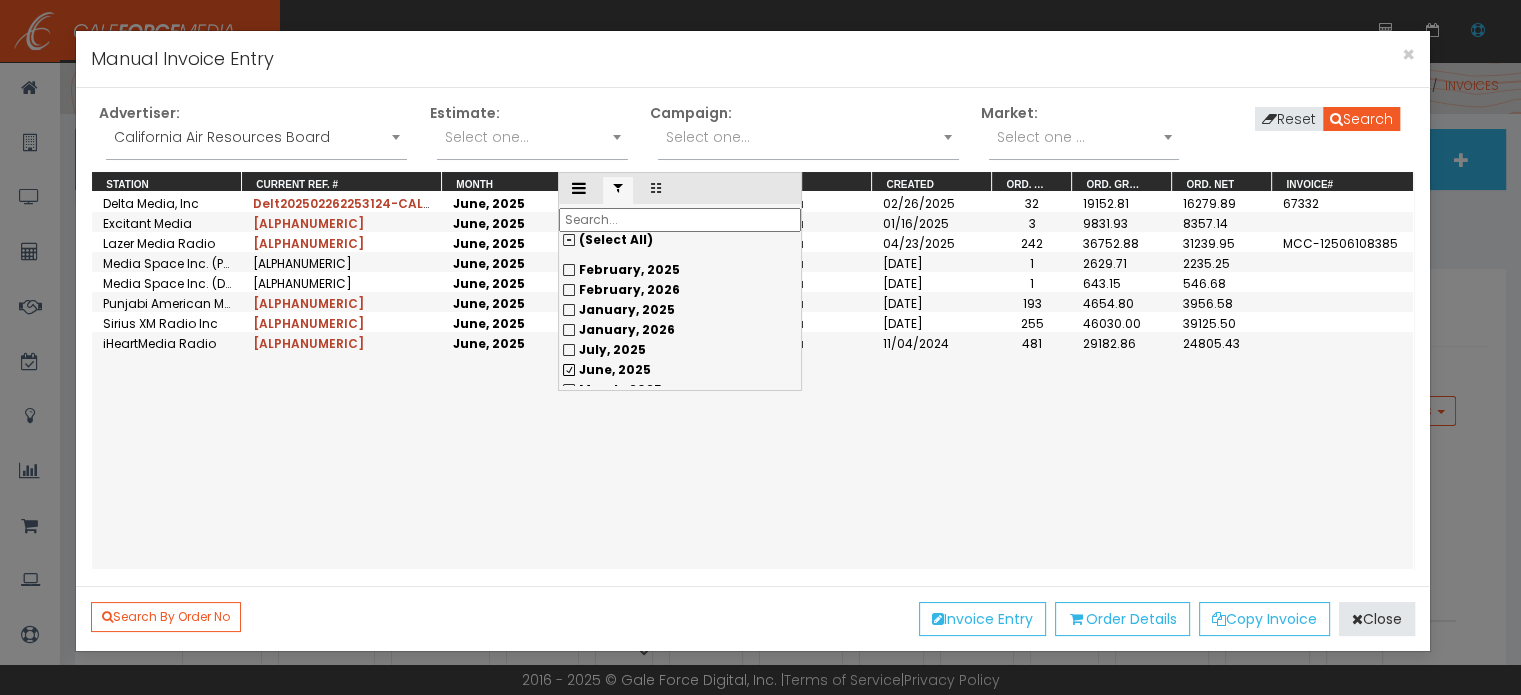 click on "Manual Invoice Entry" at bounding box center [752, 59] 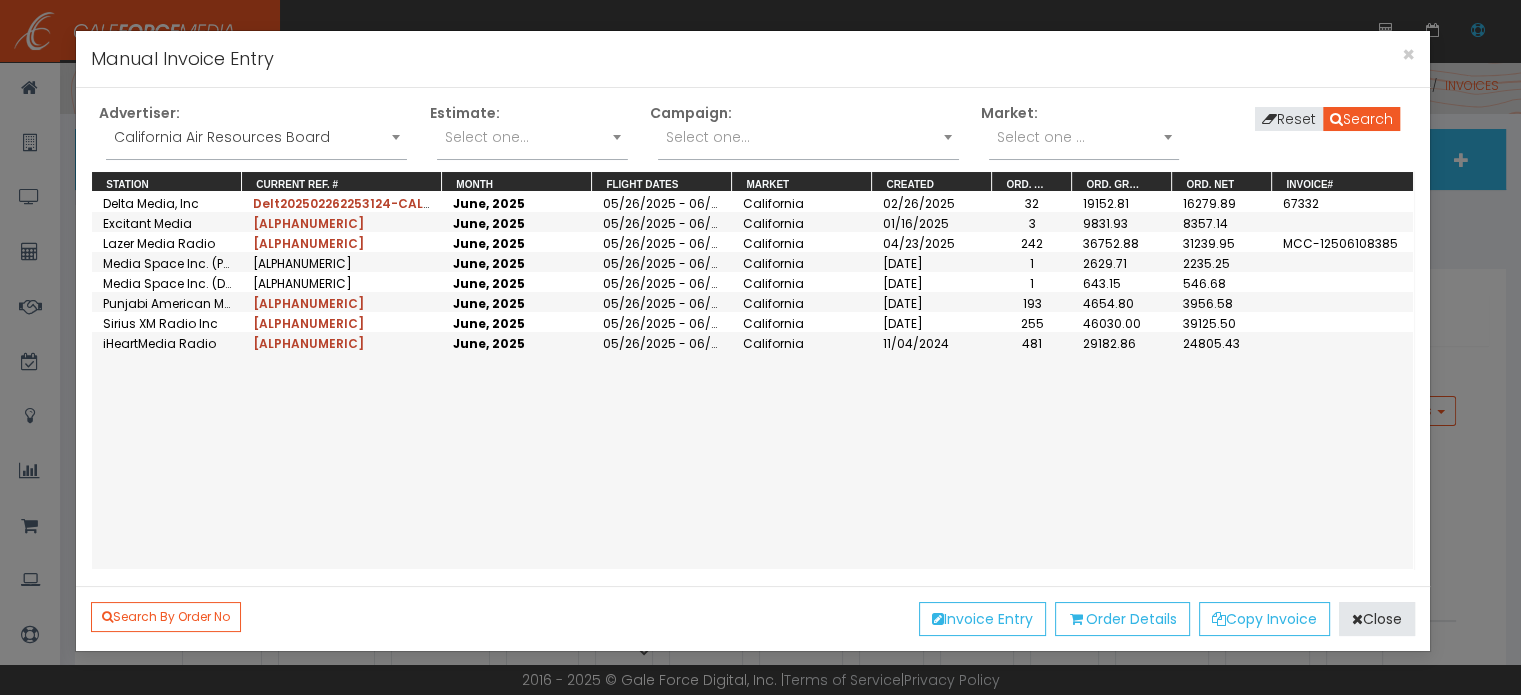 click on "2235.25" at bounding box center [1222, 222] 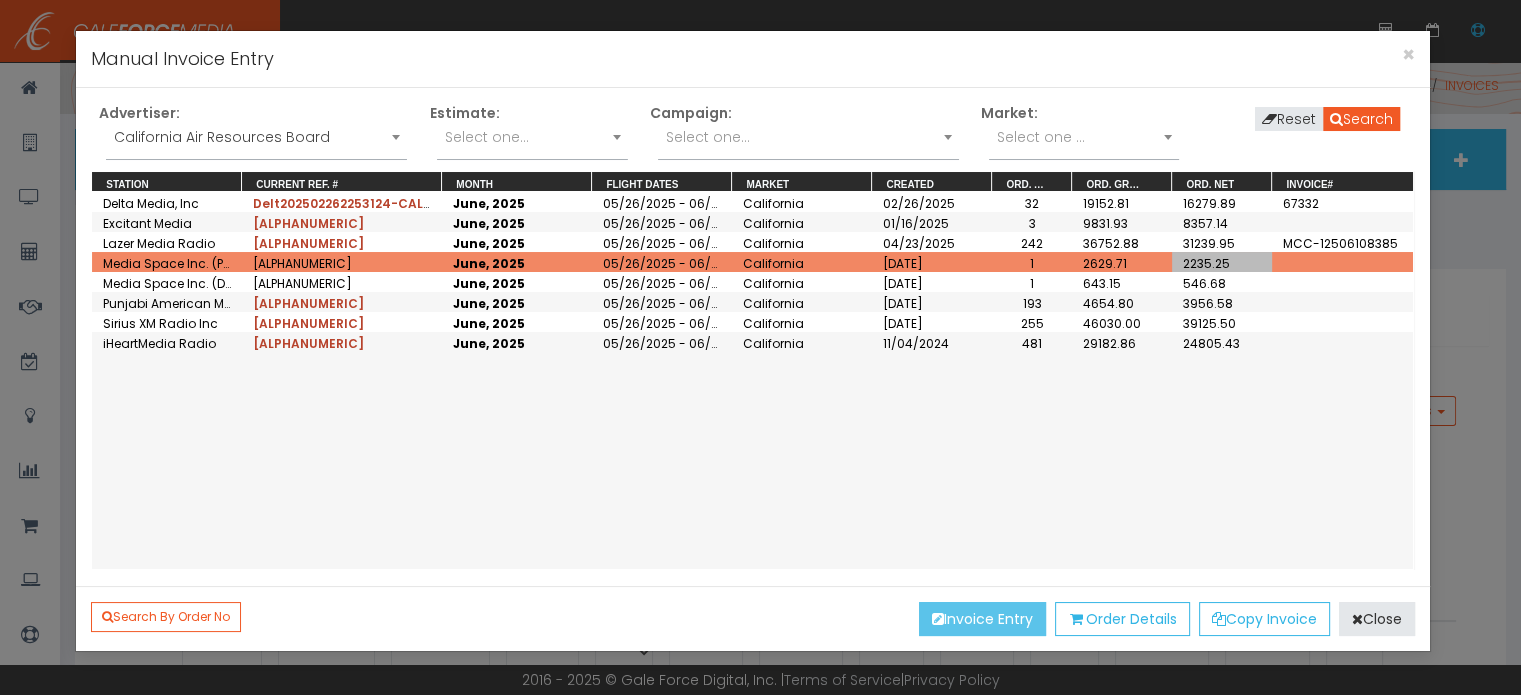 click on "Invoice Entry" at bounding box center [982, 619] 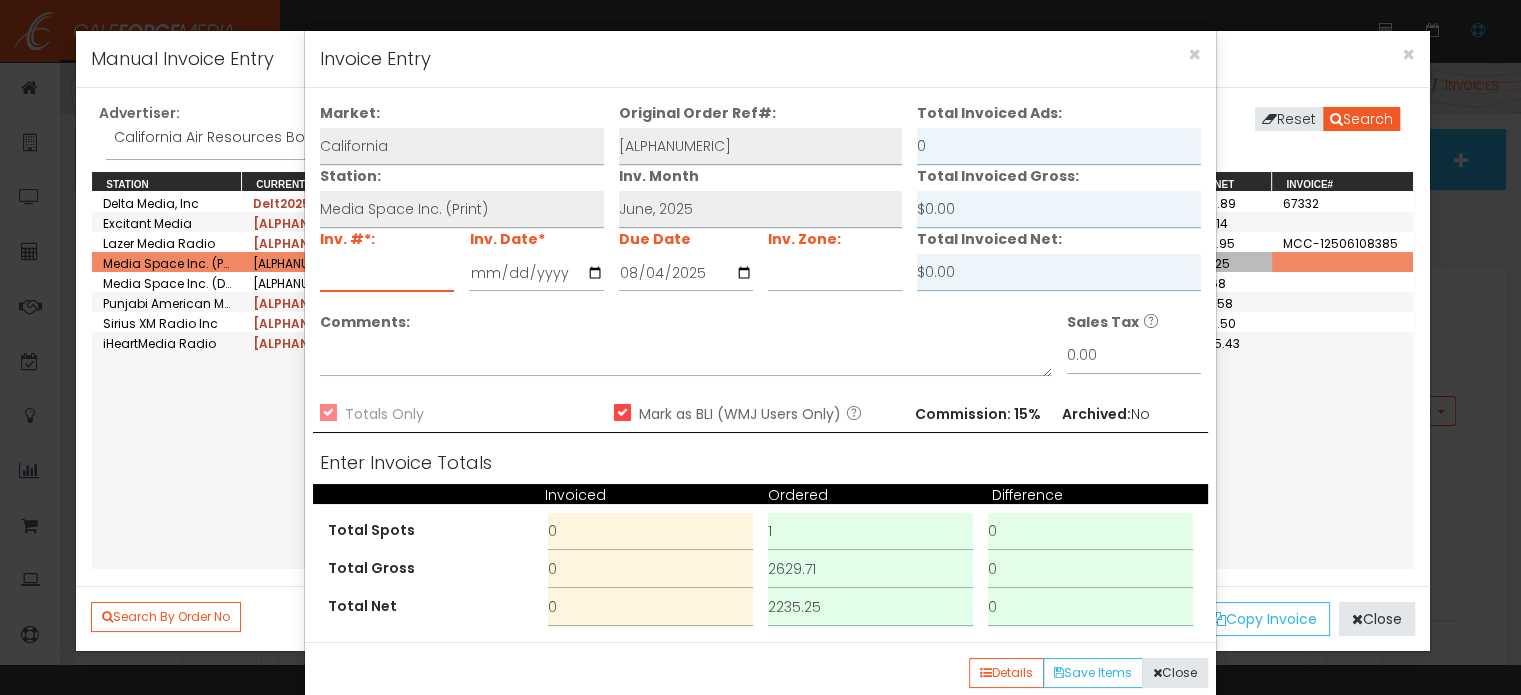 click at bounding box center [387, 273] 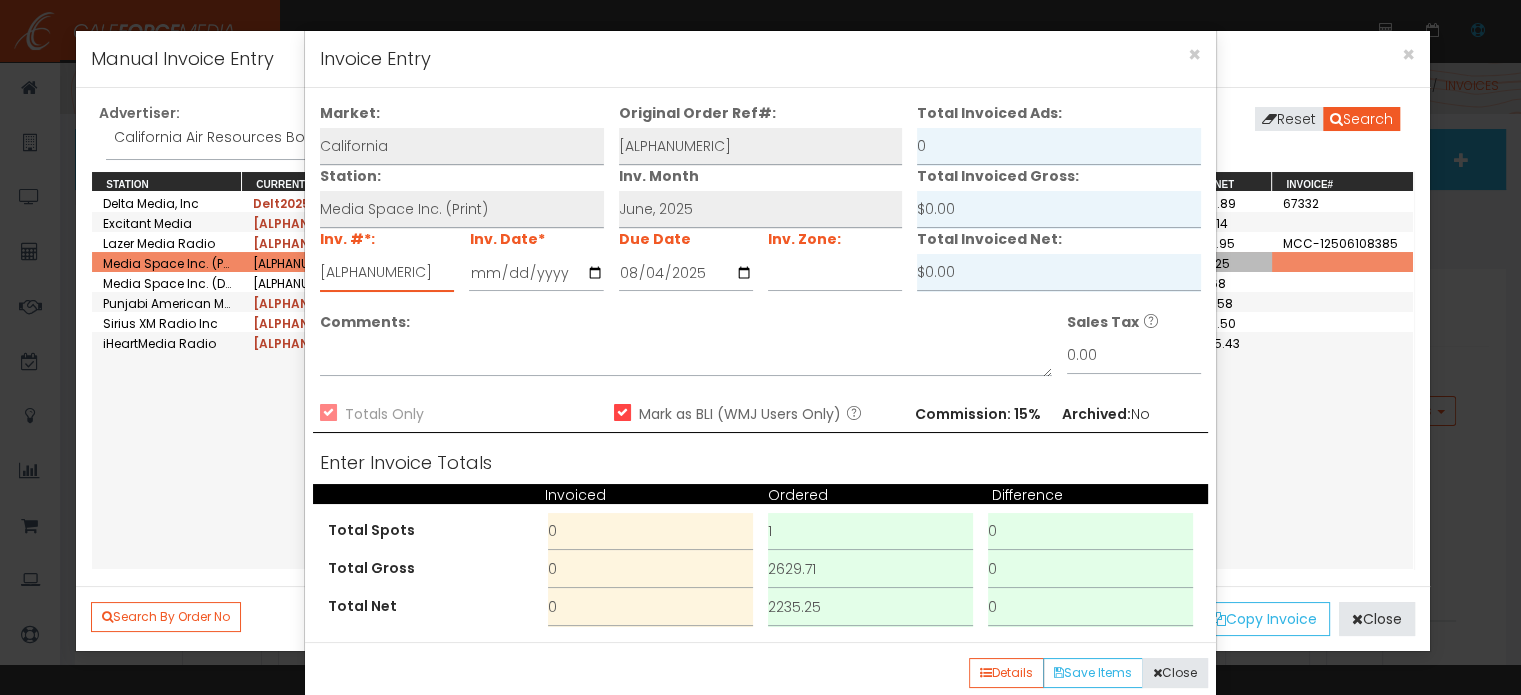 type on "[ALPHANUMERIC]" 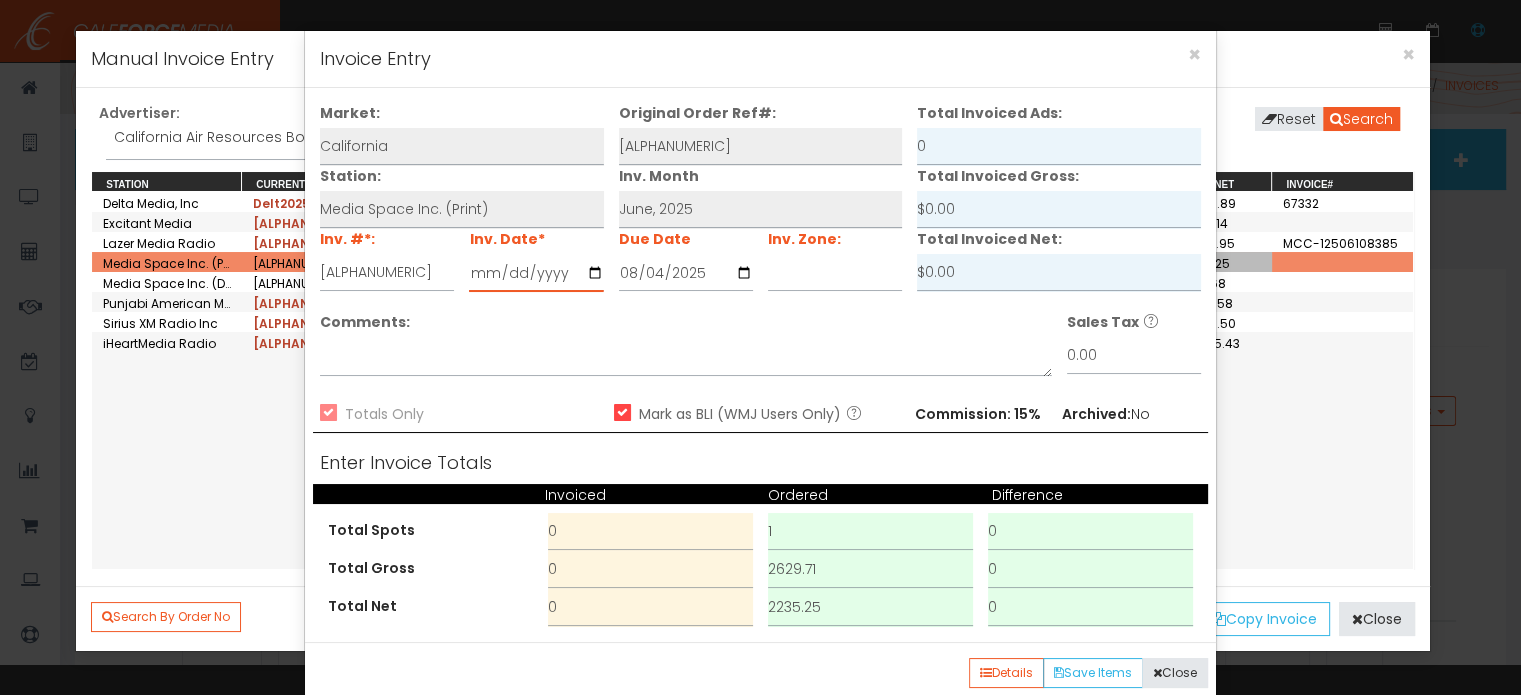 click at bounding box center (536, 273) 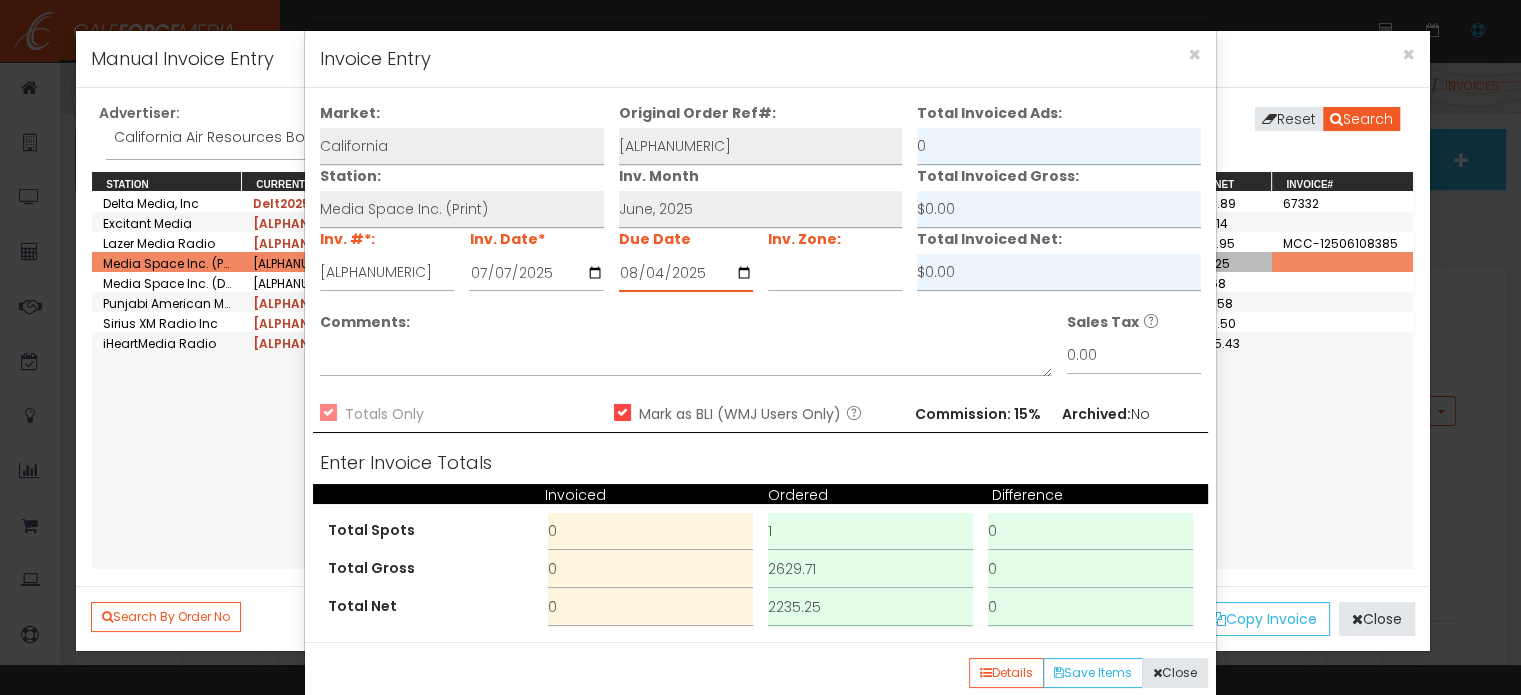 type on "[DATE]" 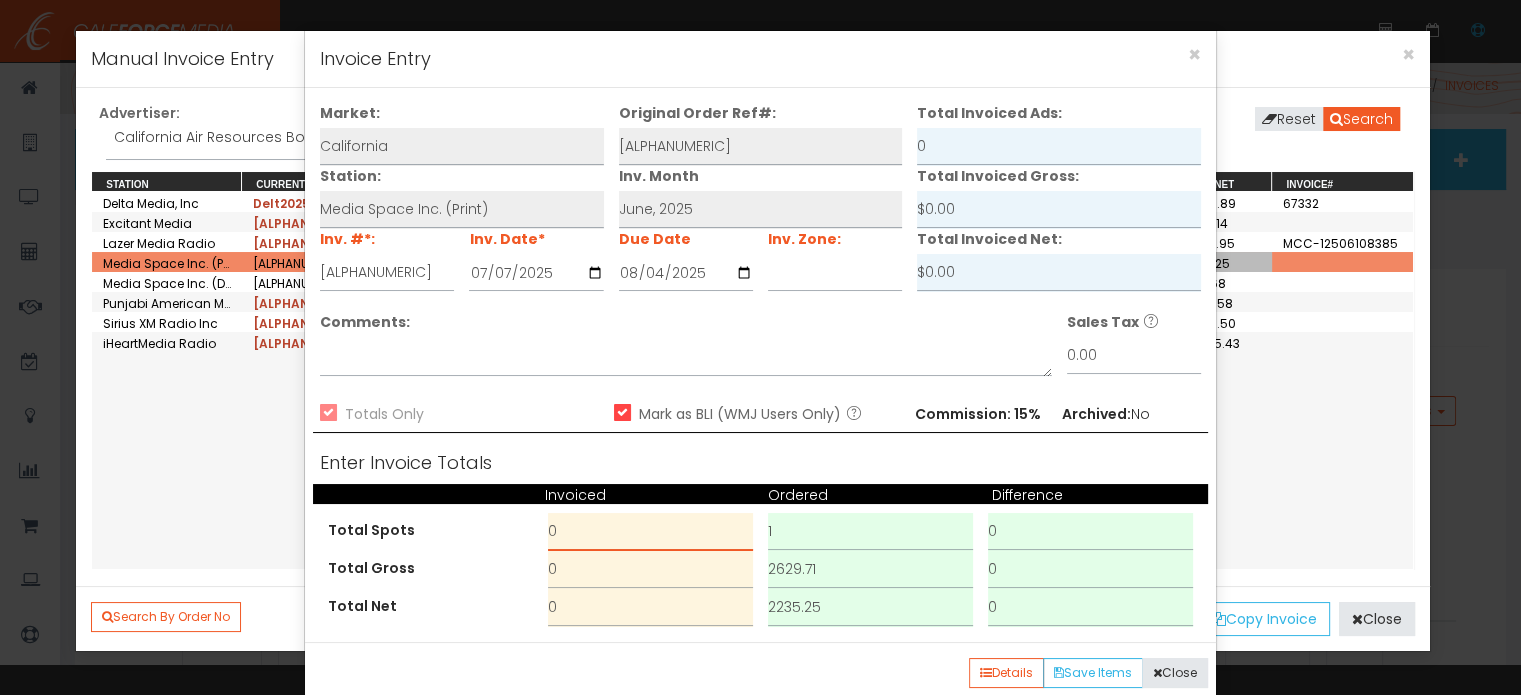 drag, startPoint x: 571, startPoint y: 533, endPoint x: 509, endPoint y: 500, distance: 70.23532 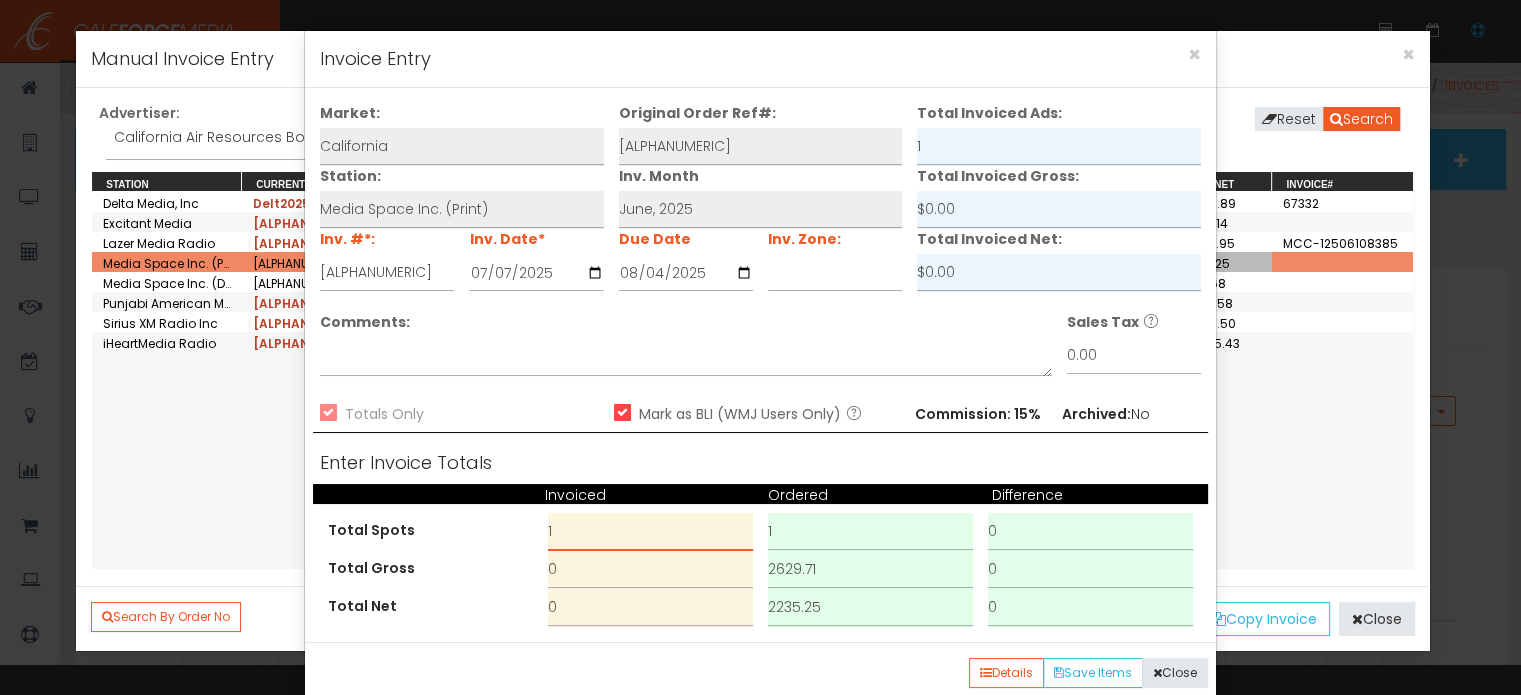 type on "1" 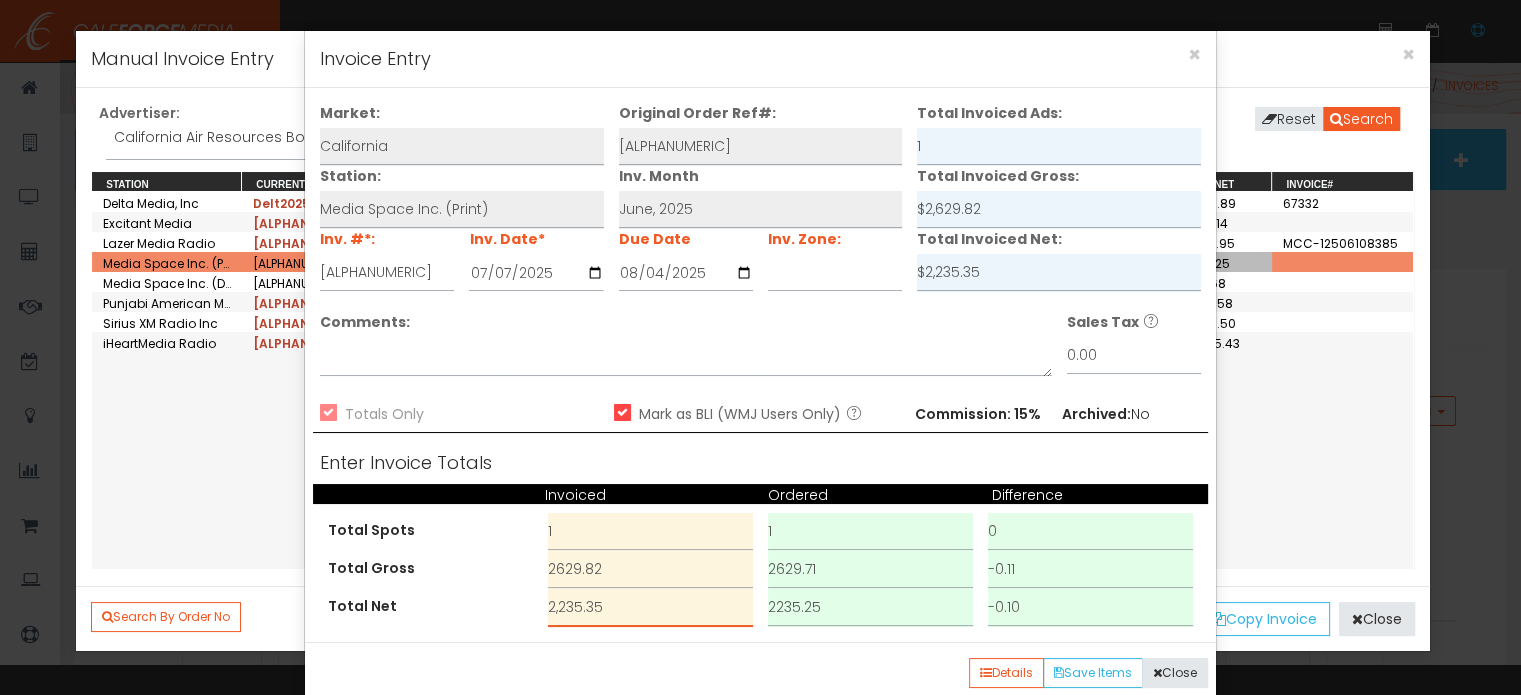 type on "2,235.35" 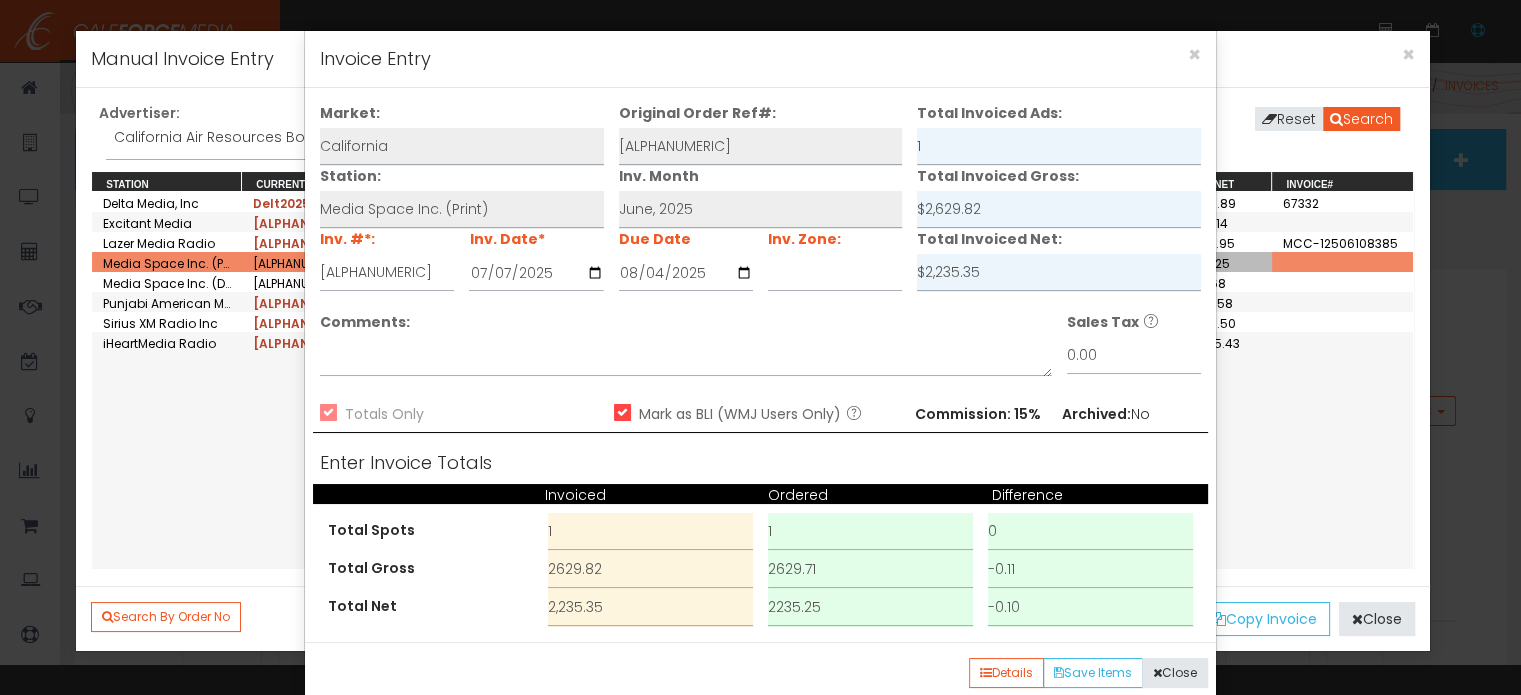 drag, startPoint x: 1120, startPoint y: 62, endPoint x: 891, endPoint y: 70, distance: 229.1397 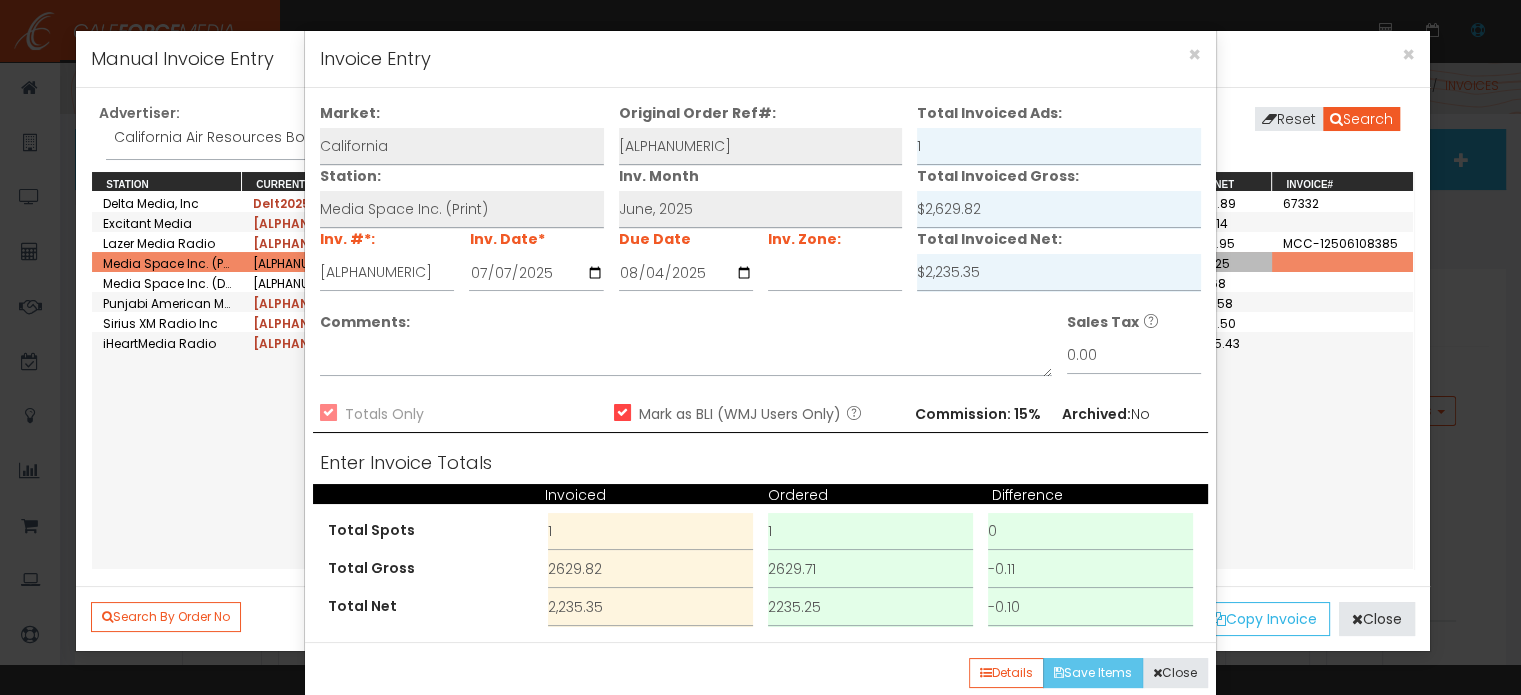 click on "Save Items" at bounding box center [1093, 673] 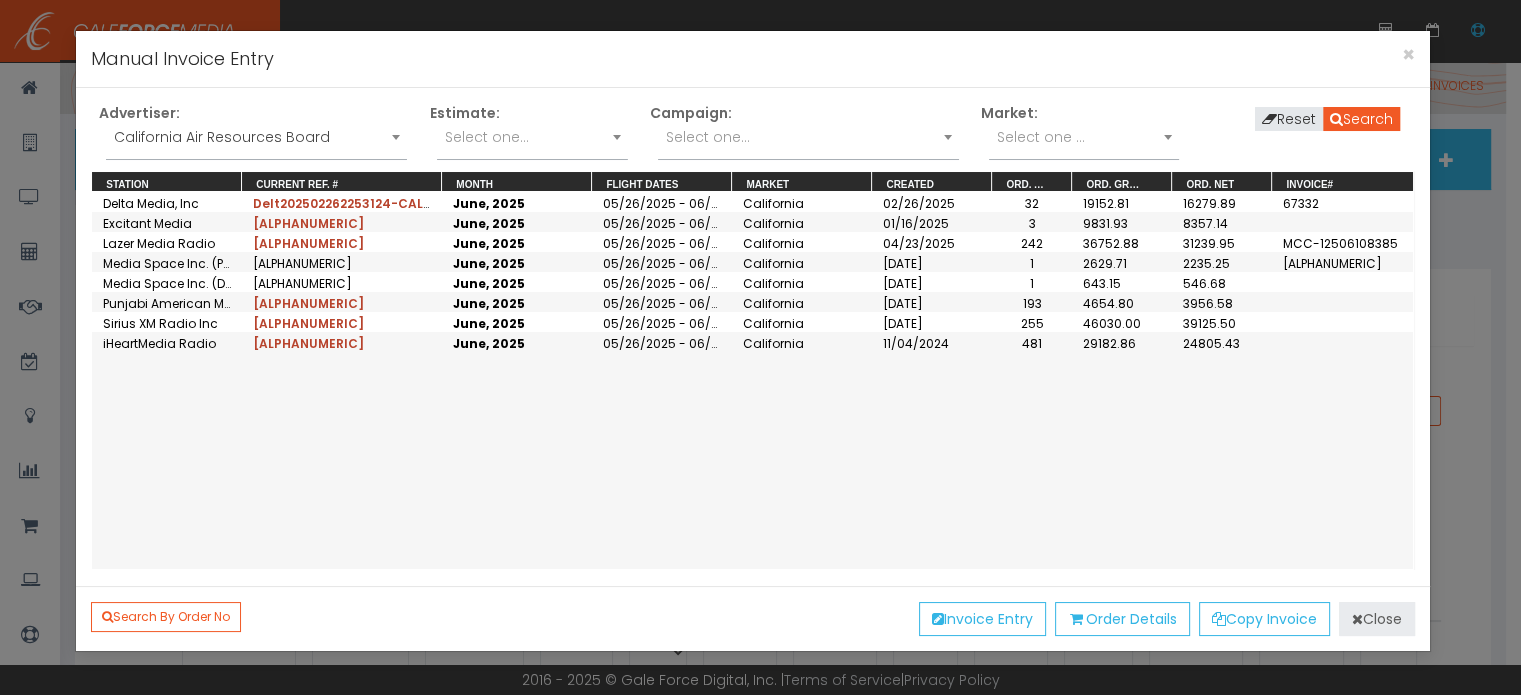 click on "Close" at bounding box center (1377, 619) 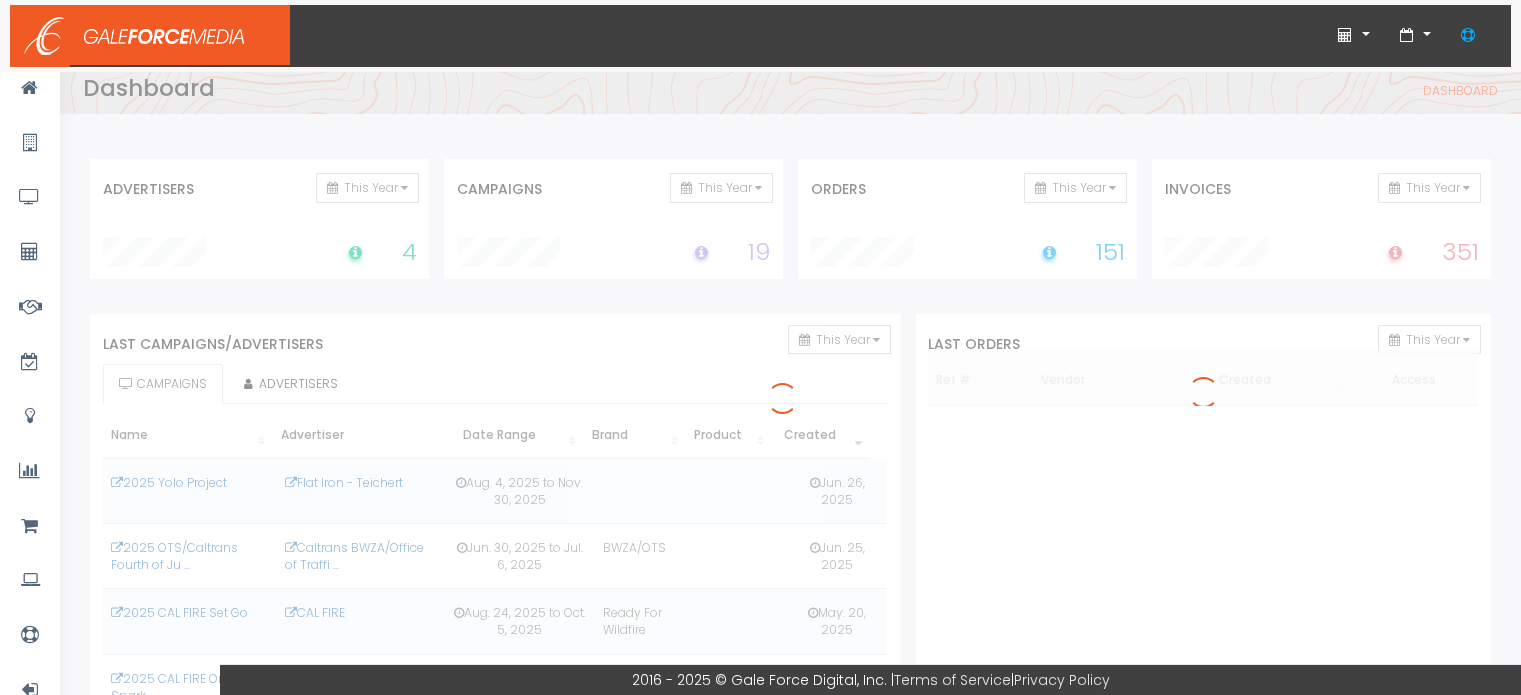 scroll, scrollTop: 0, scrollLeft: 0, axis: both 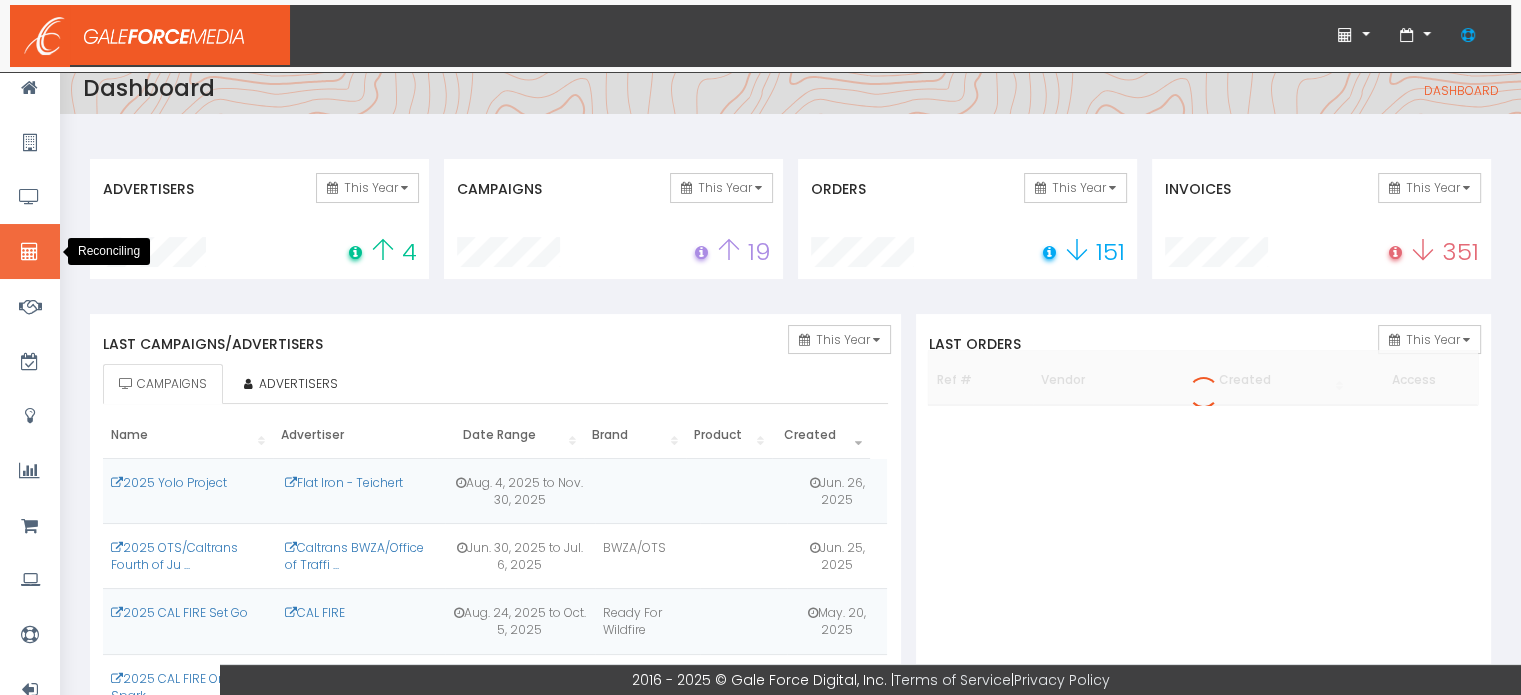 click at bounding box center [29, 252] 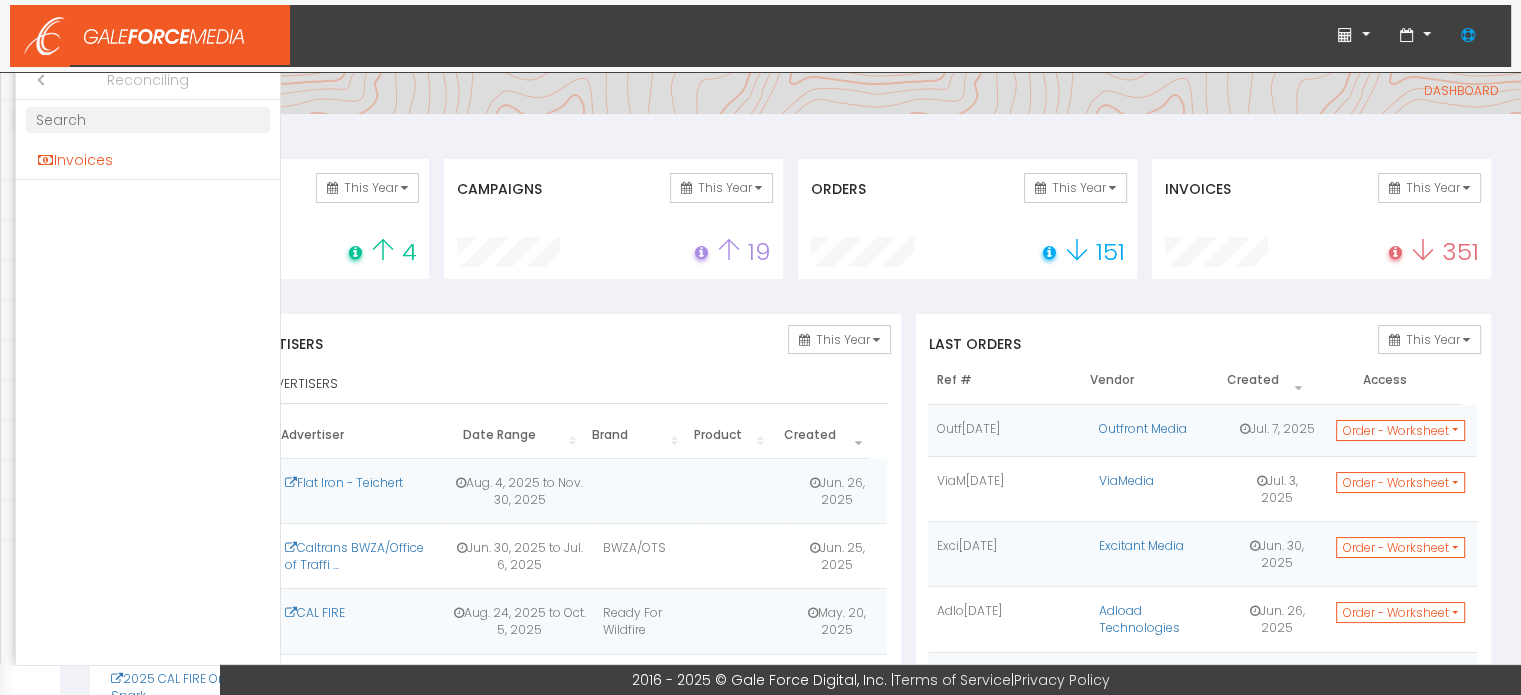 drag, startPoint x: 88, startPoint y: 153, endPoint x: 120, endPoint y: 160, distance: 32.75668 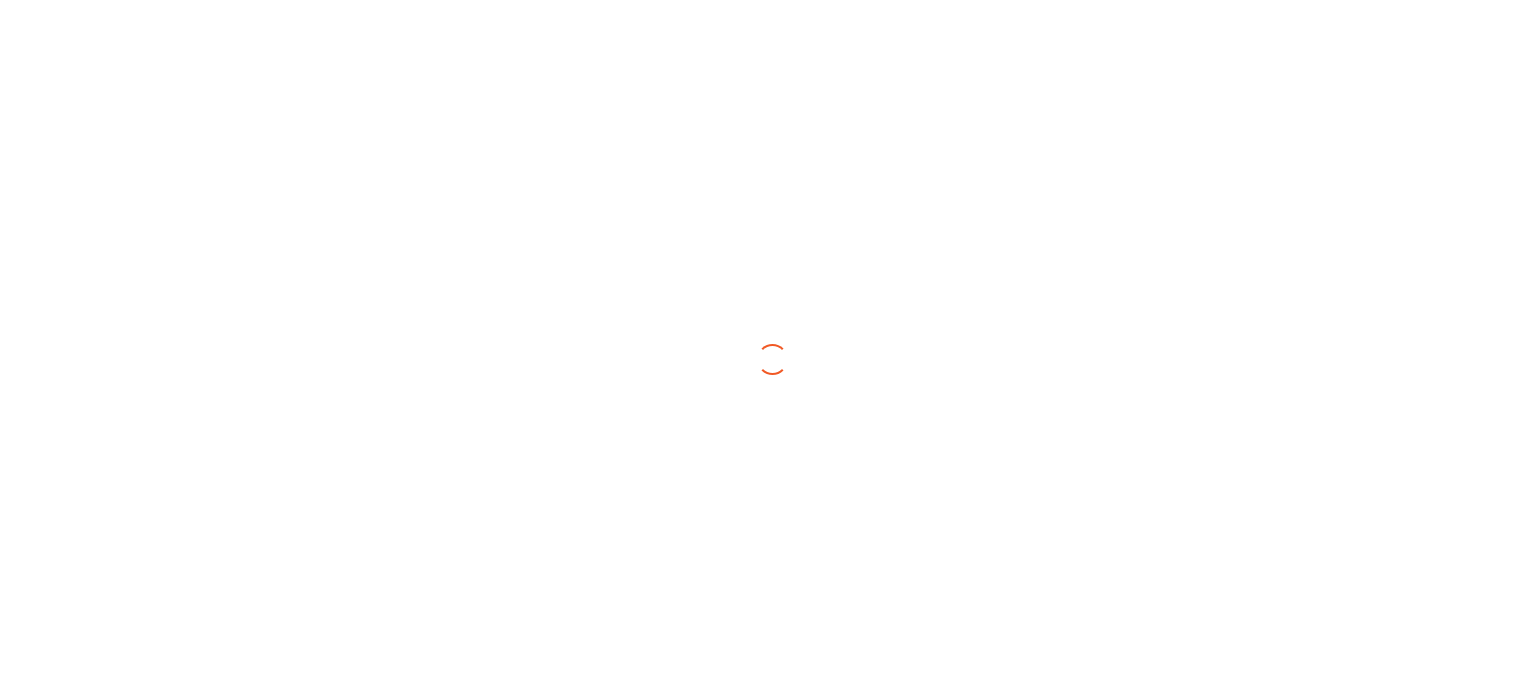 scroll, scrollTop: 0, scrollLeft: 0, axis: both 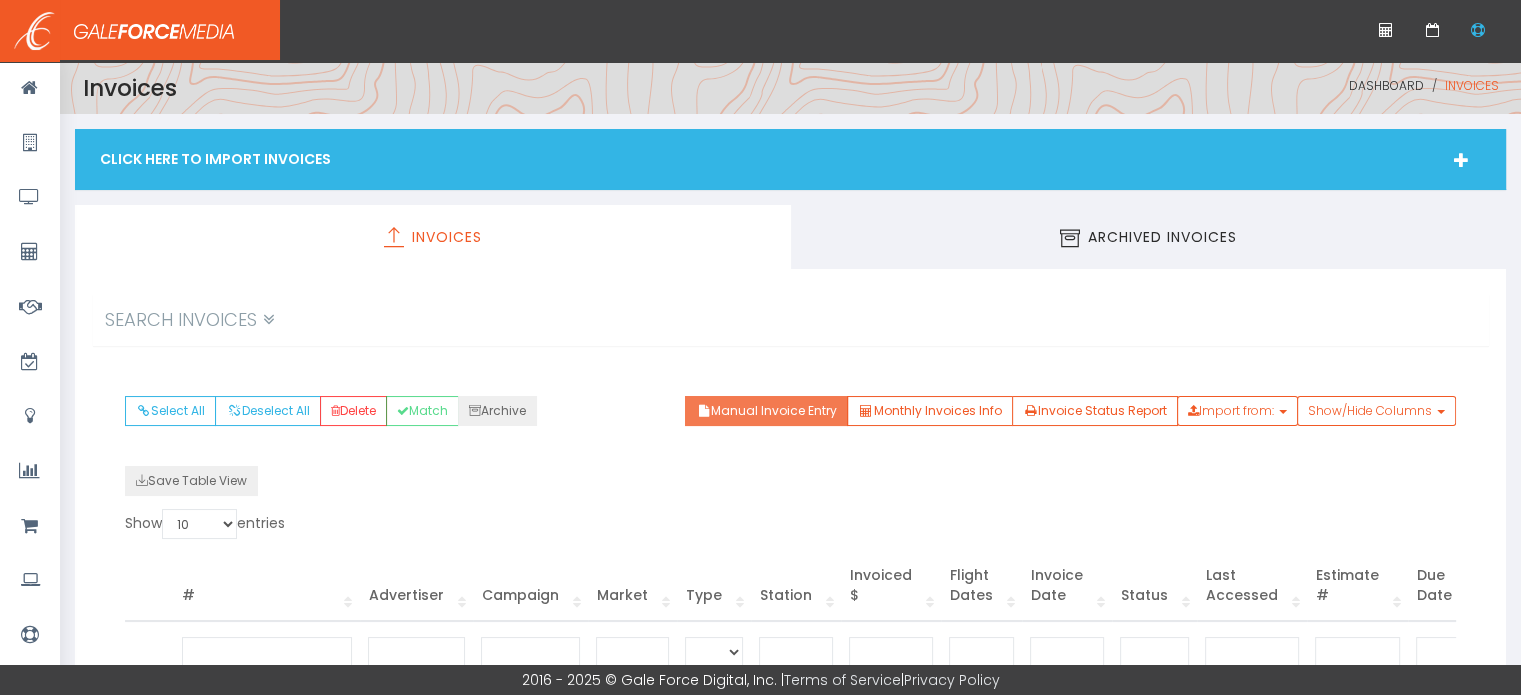click on "Manual Invoice Entry" at bounding box center [766, 411] 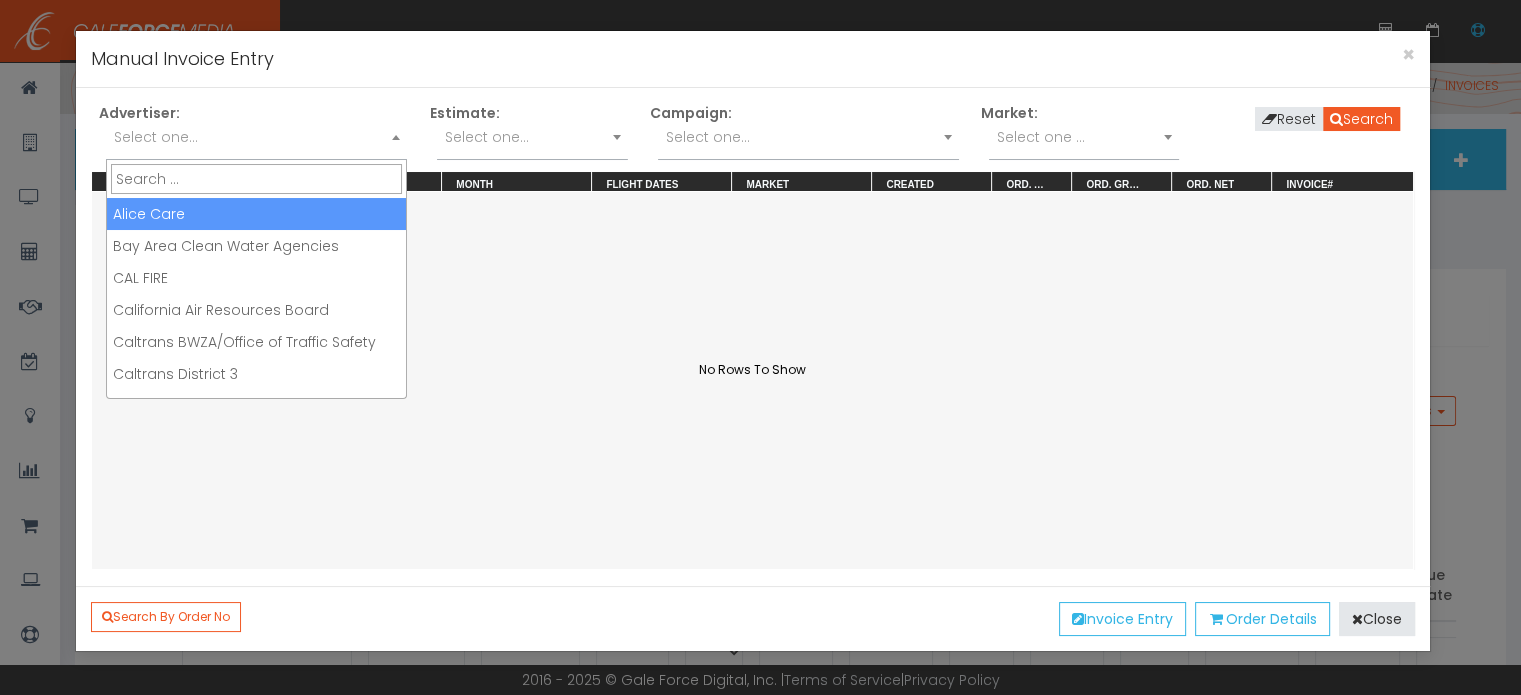 click on "Select one..." at bounding box center [256, 137] 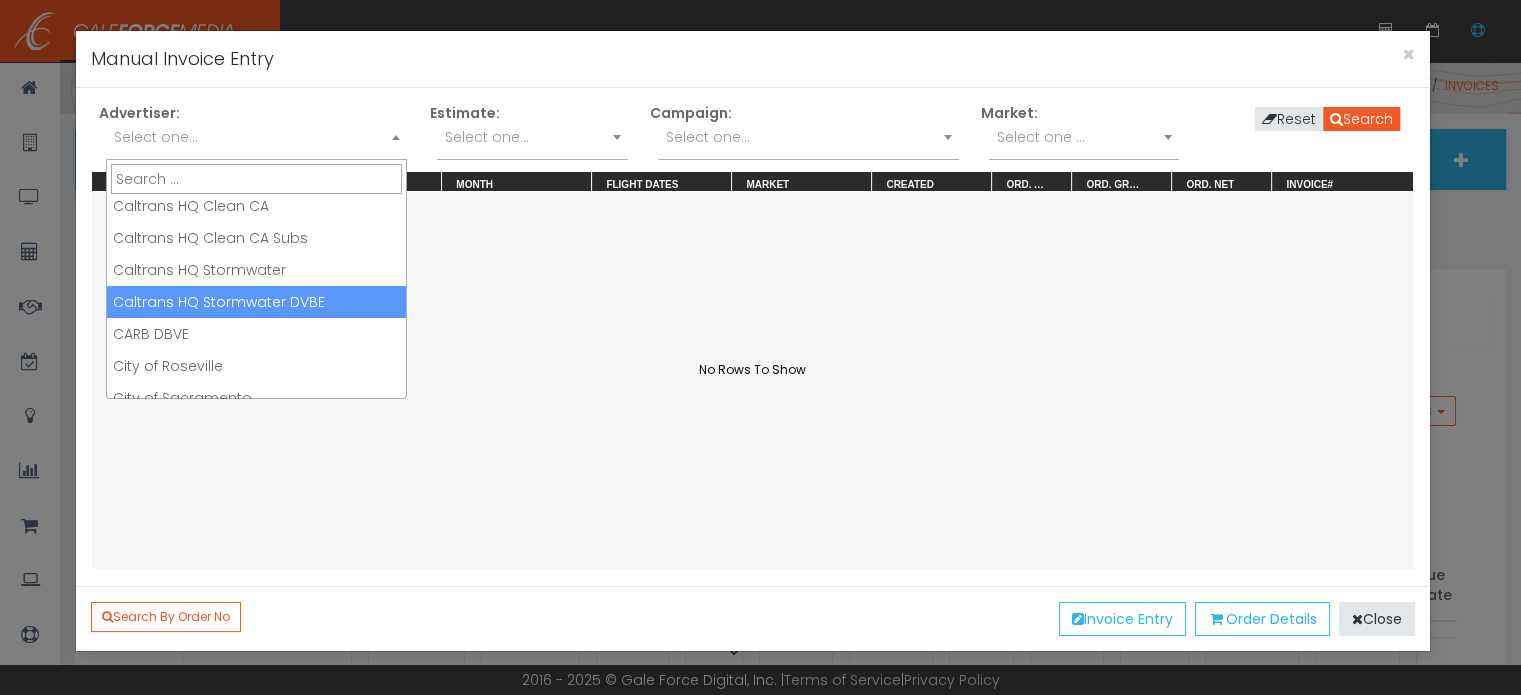 scroll, scrollTop: 300, scrollLeft: 0, axis: vertical 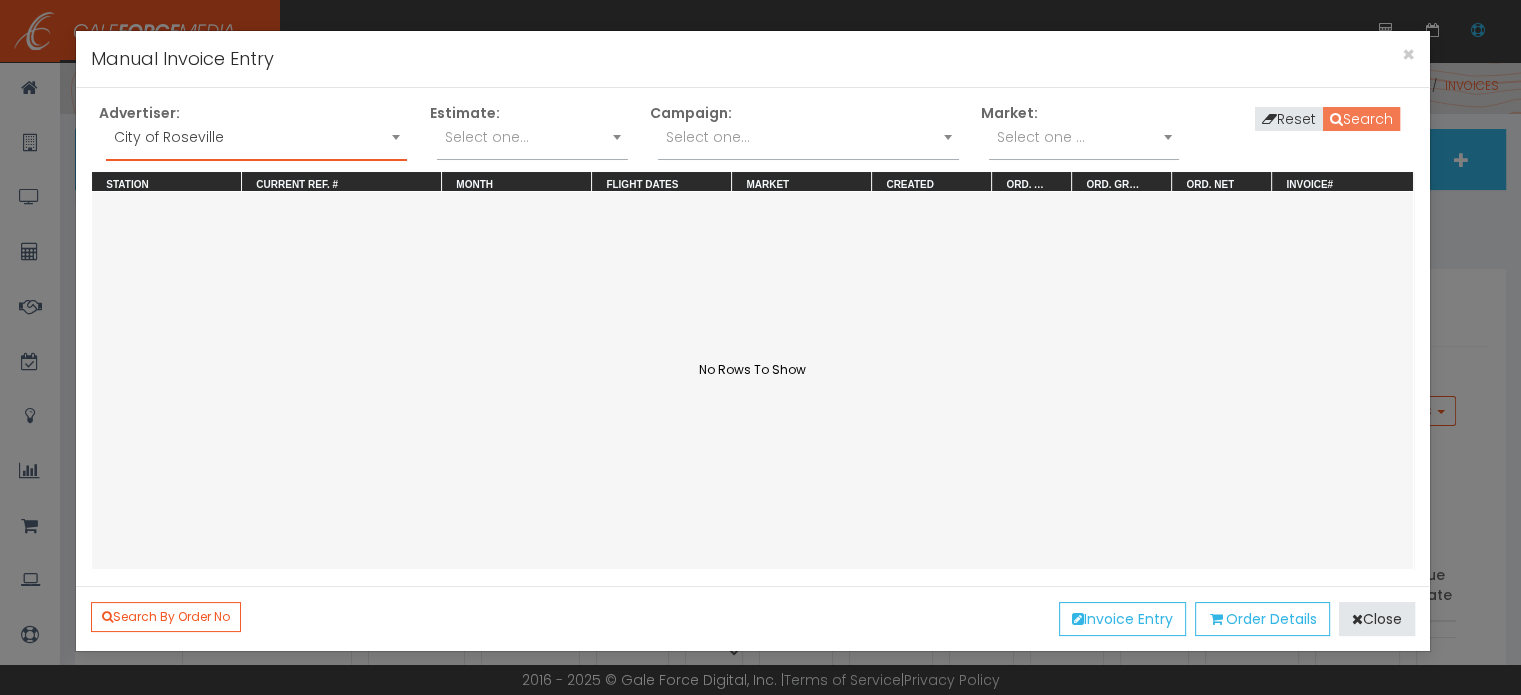 click on "Search" at bounding box center (1361, 119) 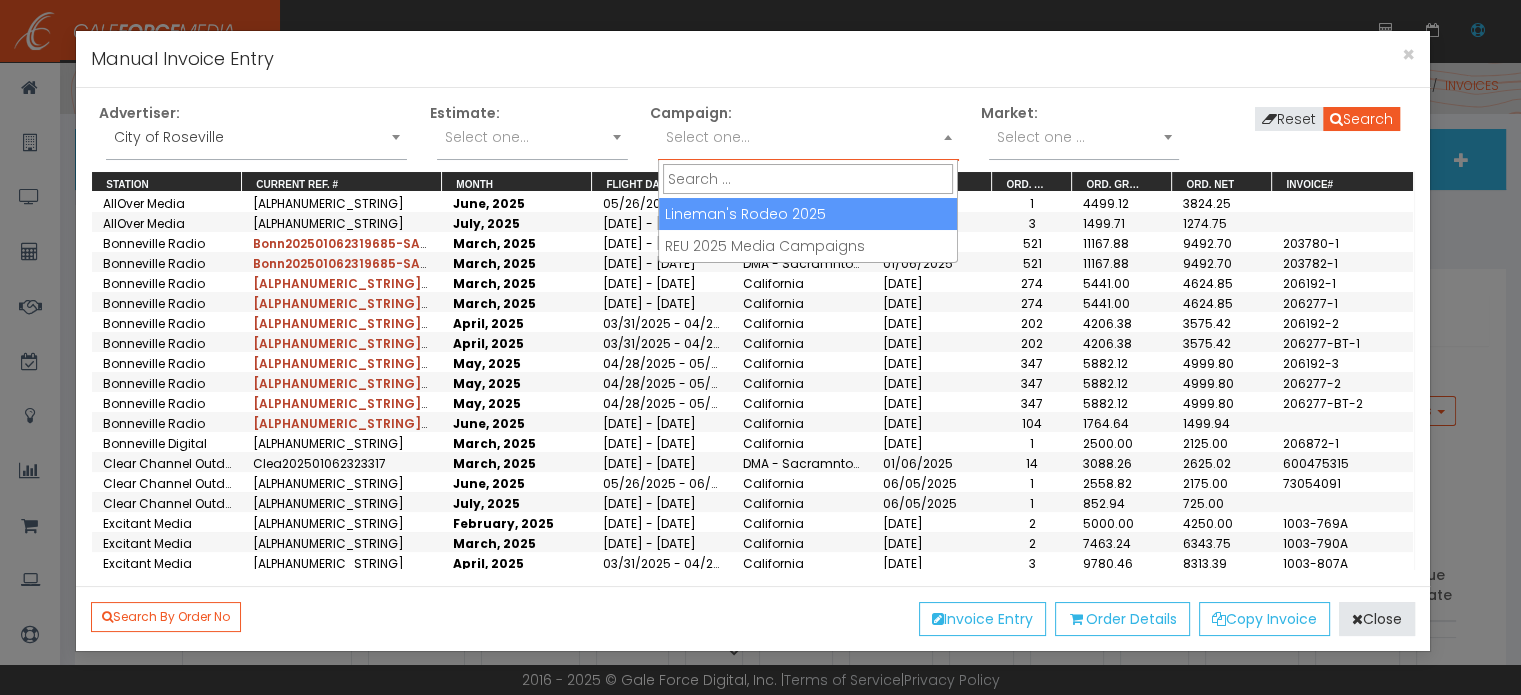 click at bounding box center [948, 137] 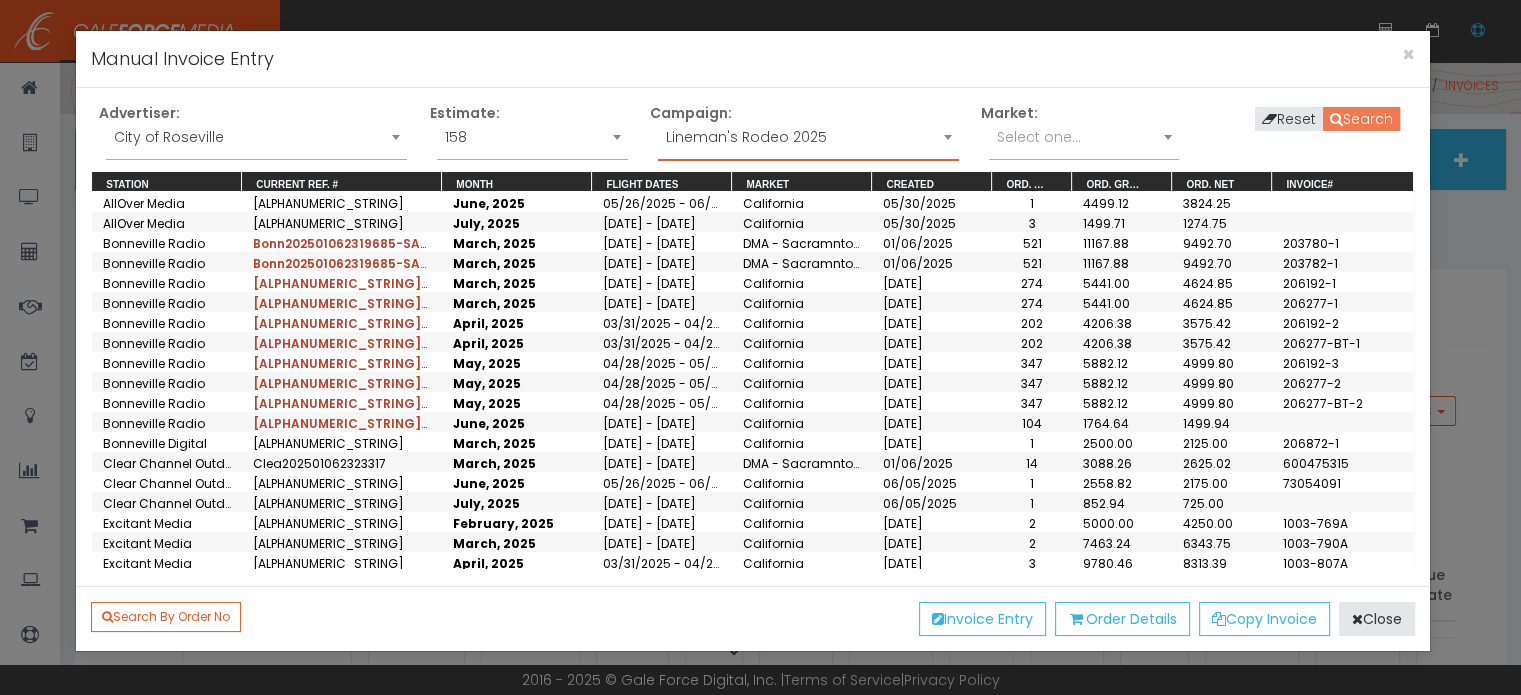 click on "Search" at bounding box center (1361, 119) 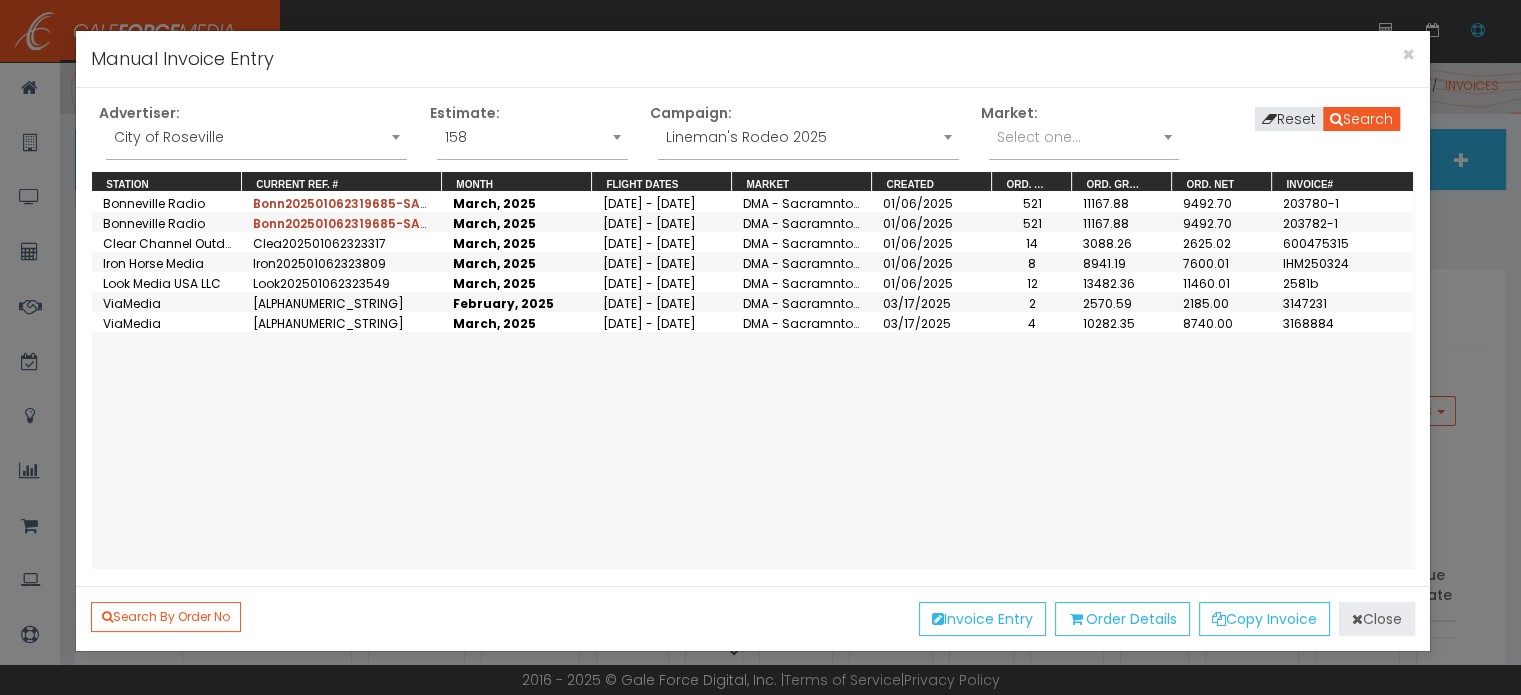 click on "Close" at bounding box center (1377, 619) 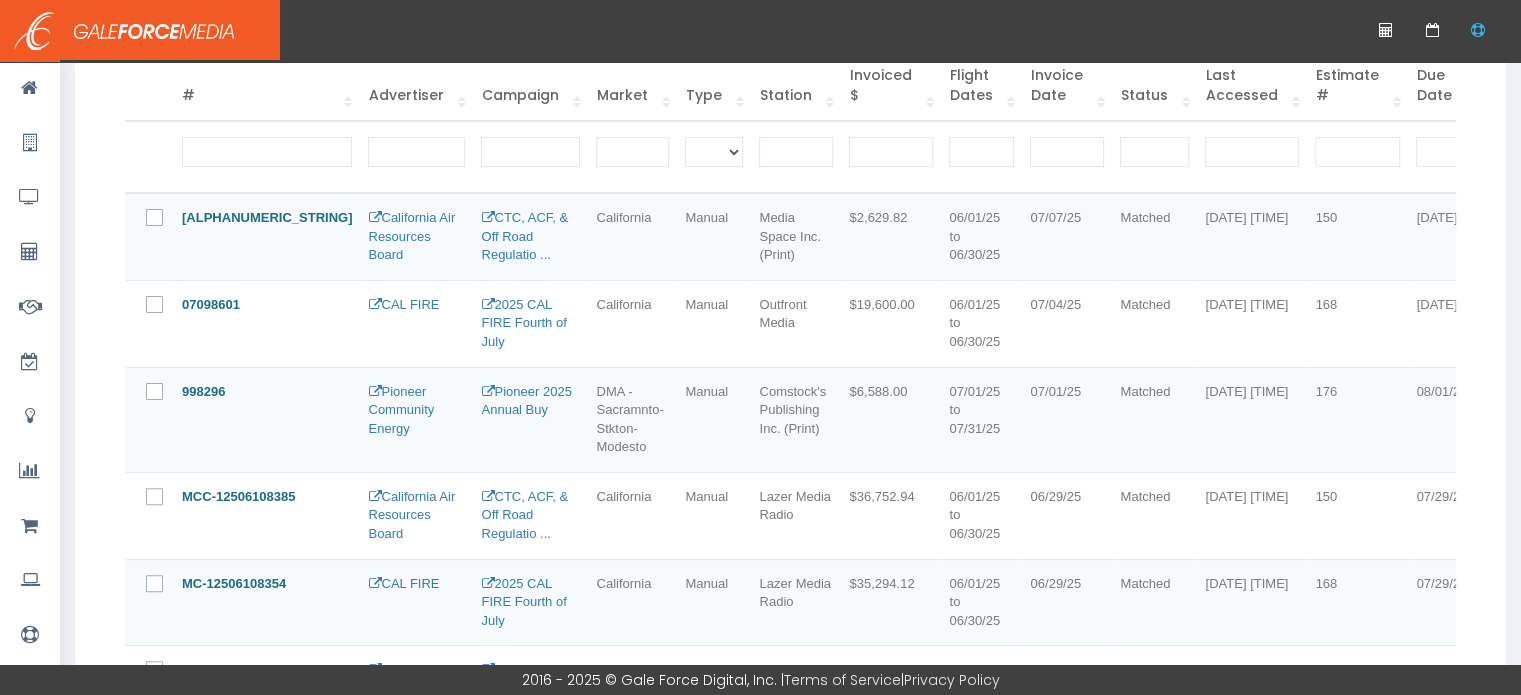 scroll, scrollTop: 400, scrollLeft: 0, axis: vertical 